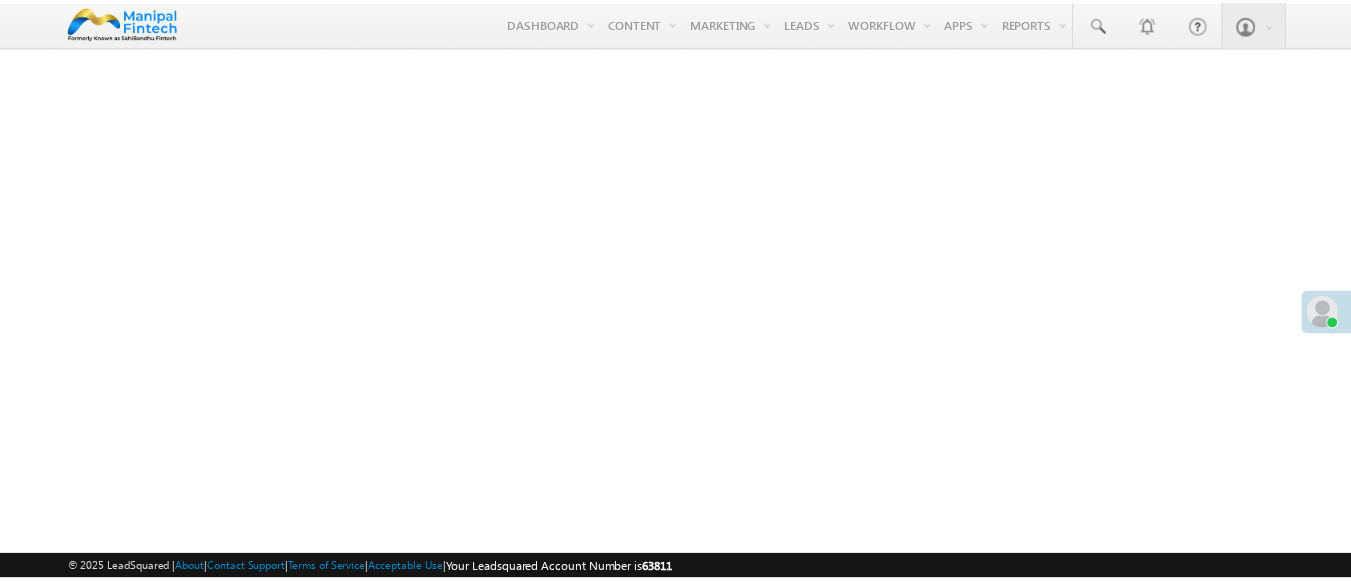 scroll, scrollTop: 0, scrollLeft: 0, axis: both 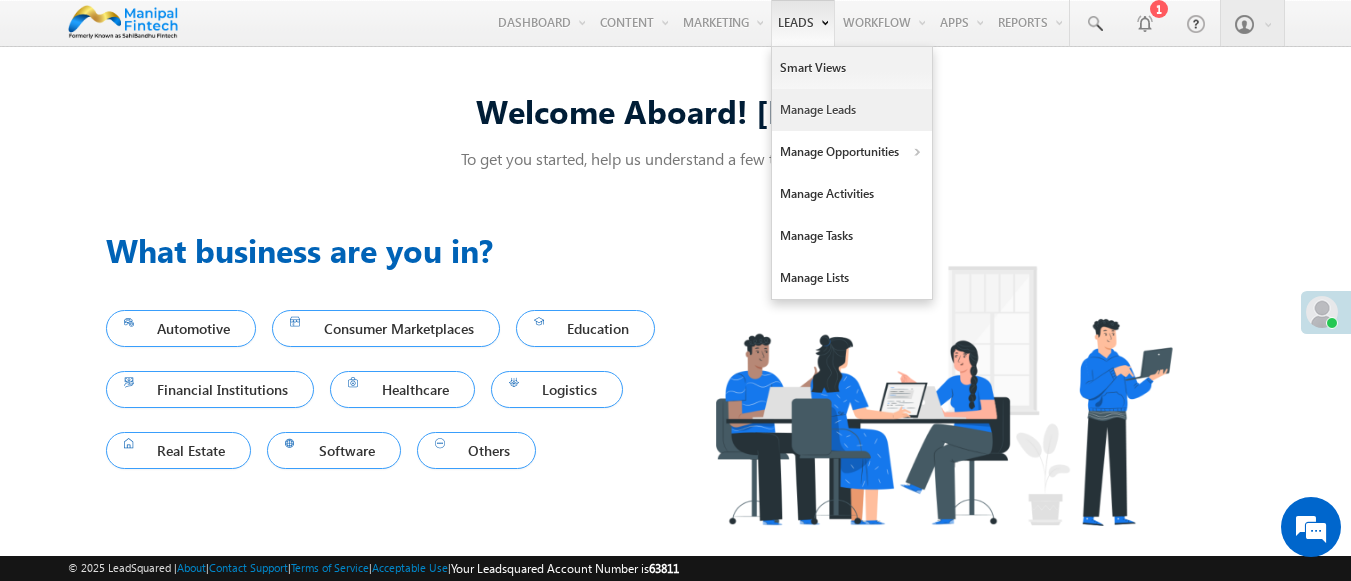 click on "Manage Leads" at bounding box center (852, 110) 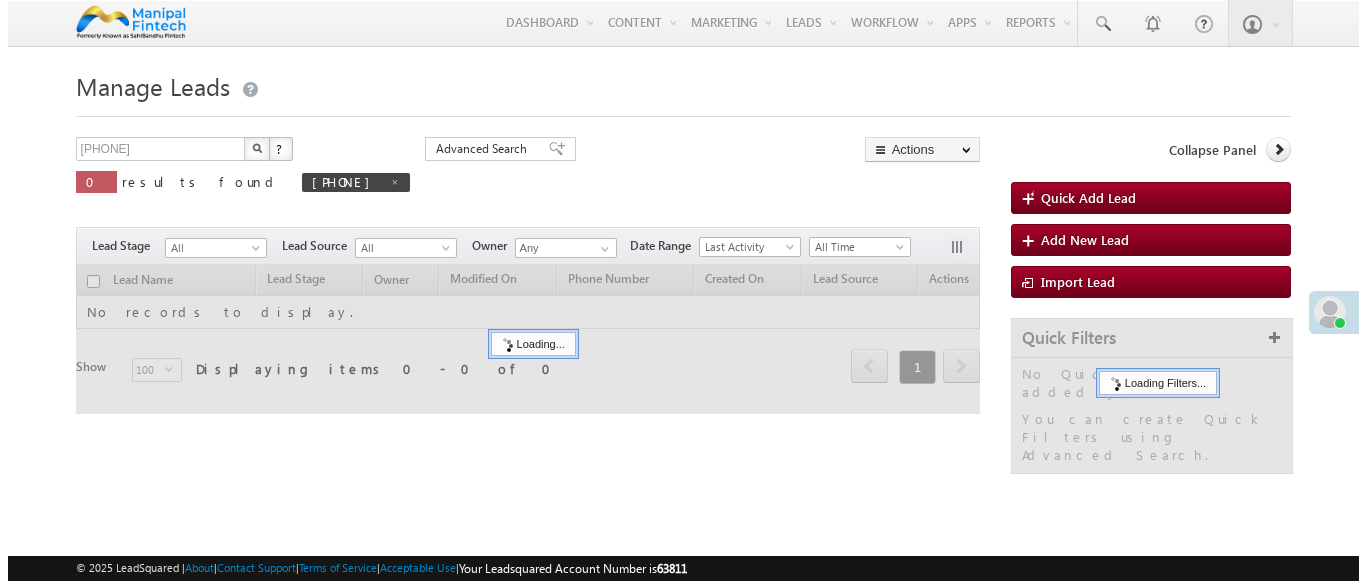 scroll, scrollTop: 0, scrollLeft: 0, axis: both 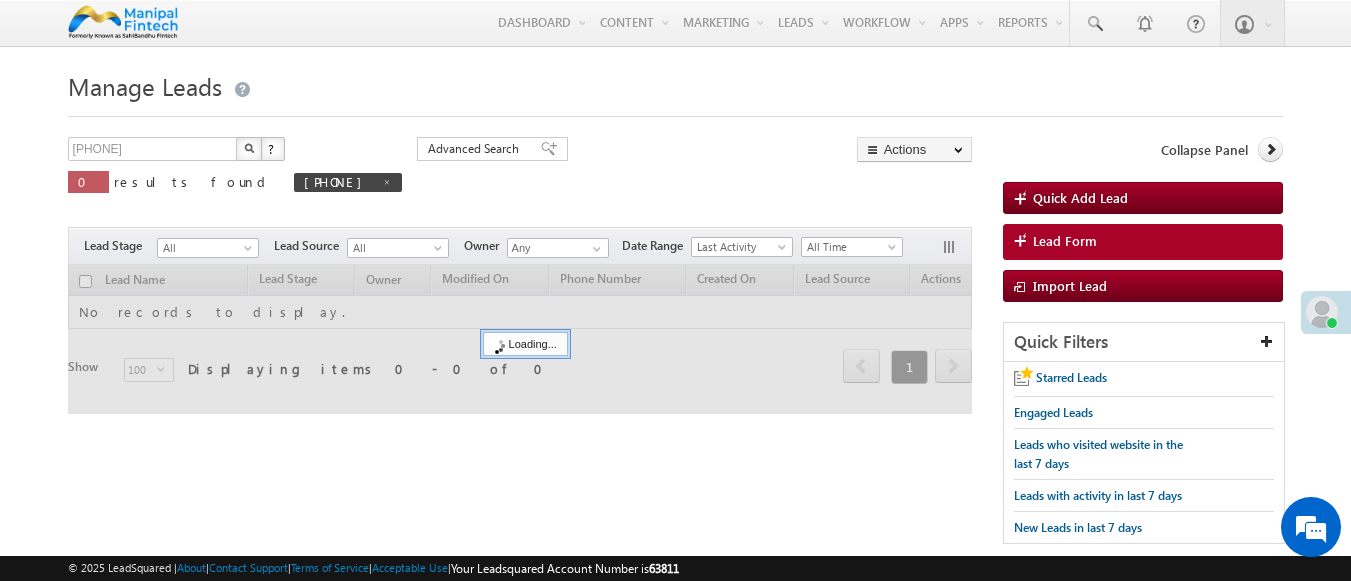 click on "Lead Form" at bounding box center (1065, 241) 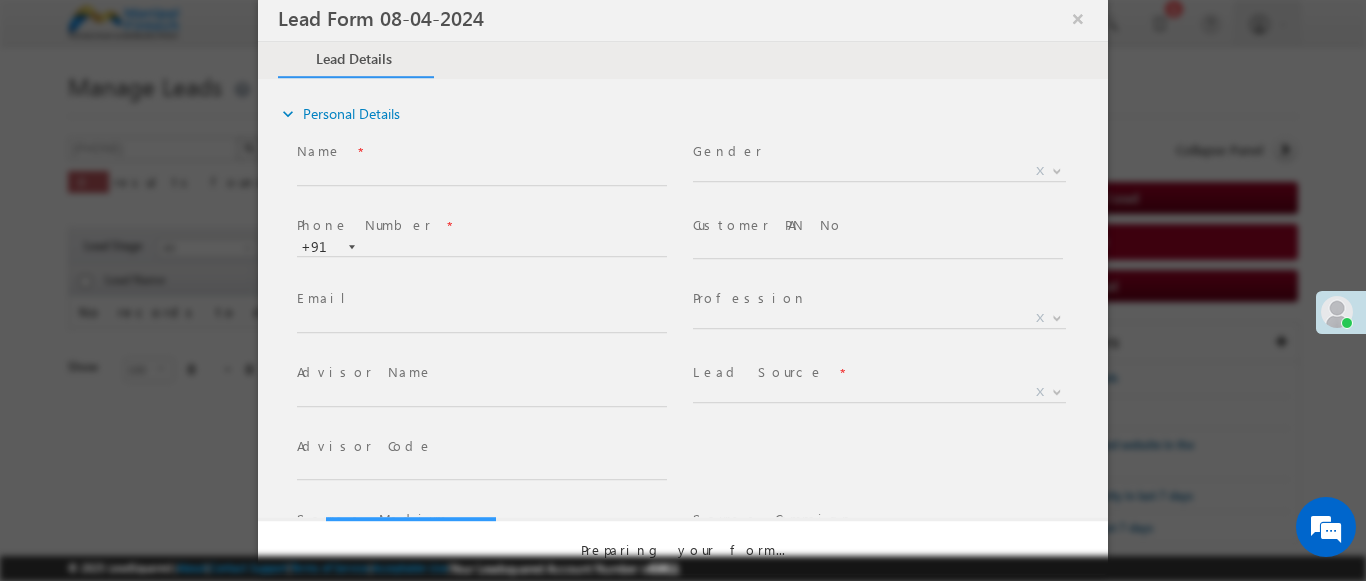 select on "Open" 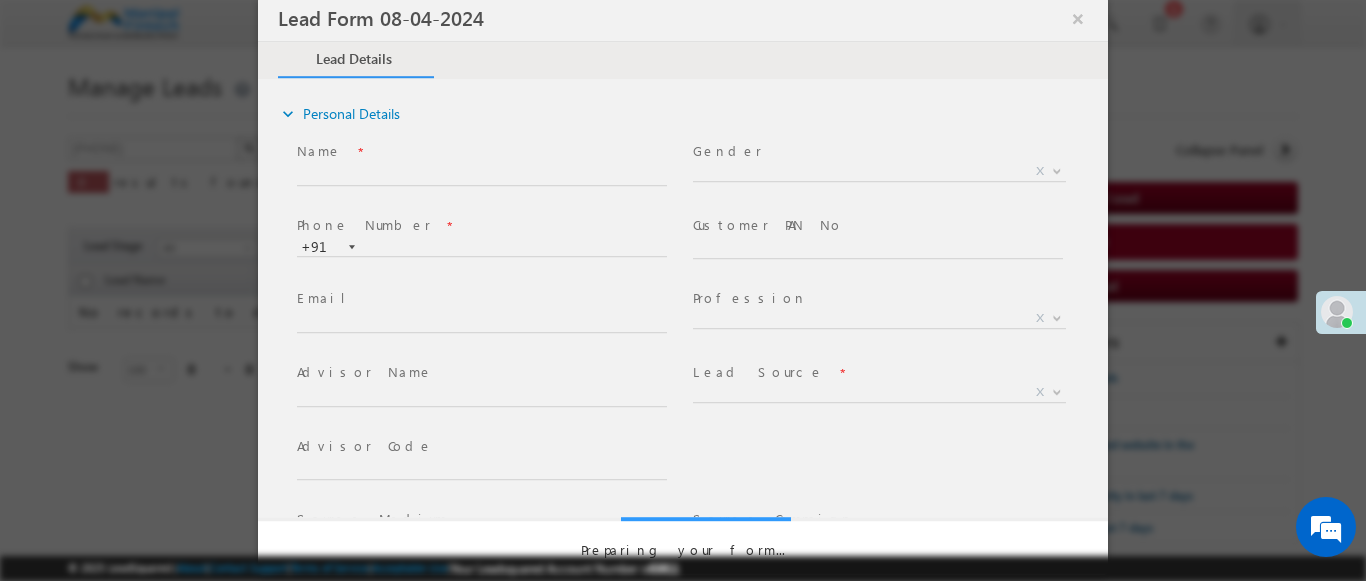 scroll, scrollTop: 0, scrollLeft: 0, axis: both 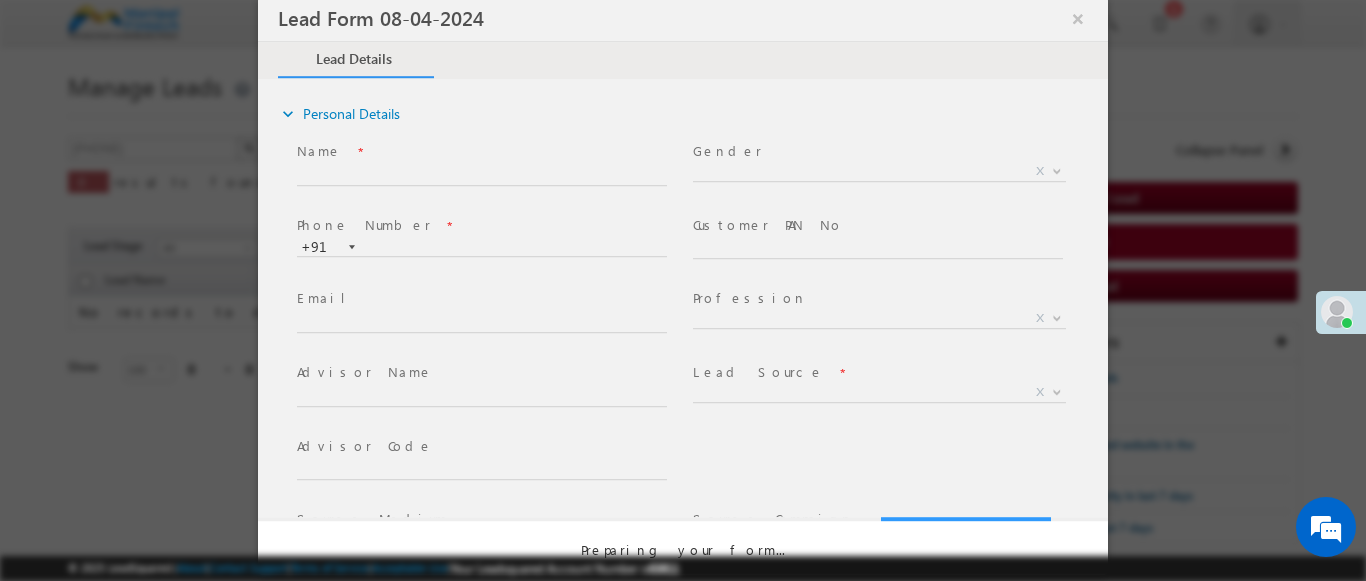 select on "Prospecting" 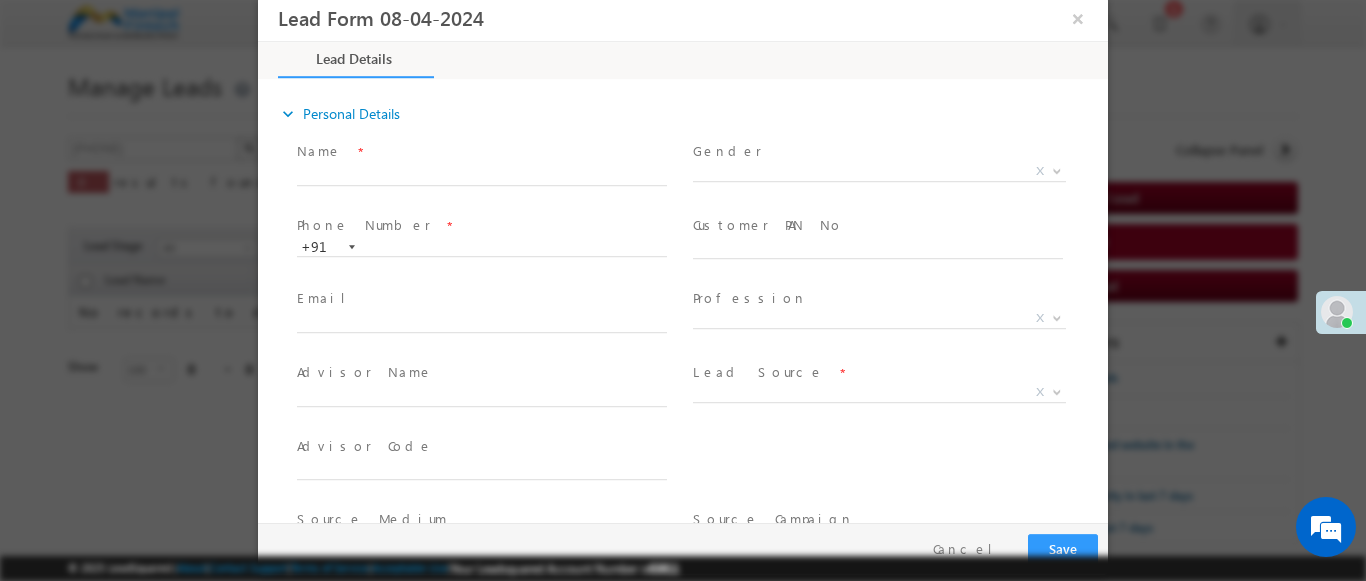 type on "07/16/25 10:04 AM" 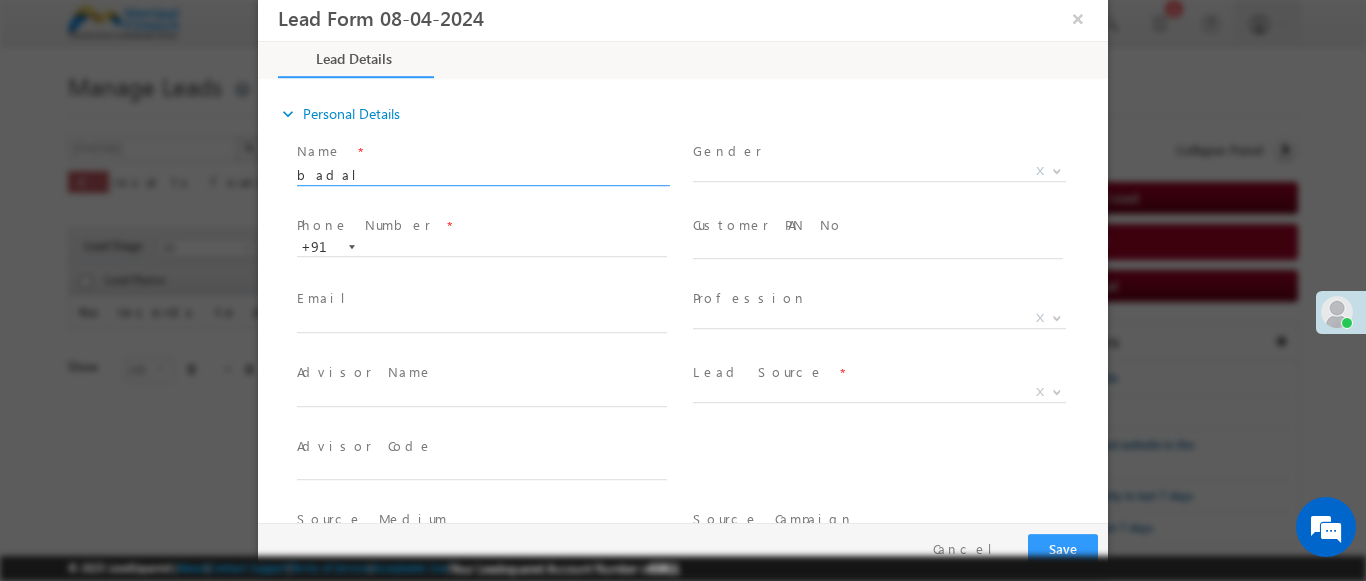 type on "badal" 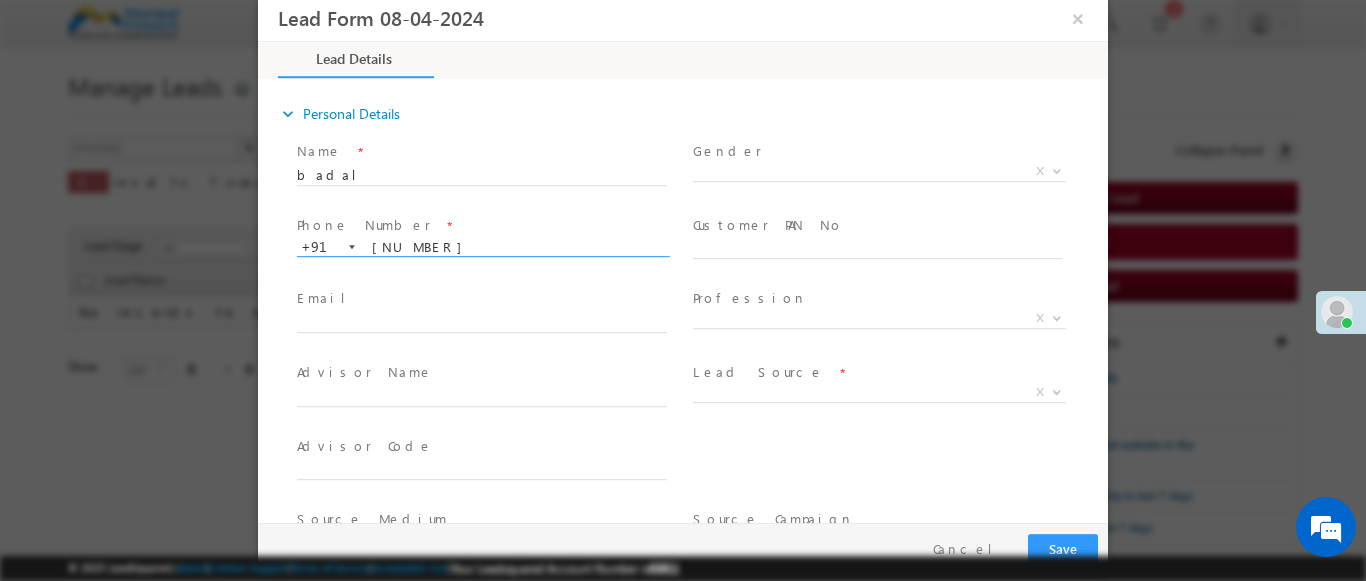 type on "9626381864" 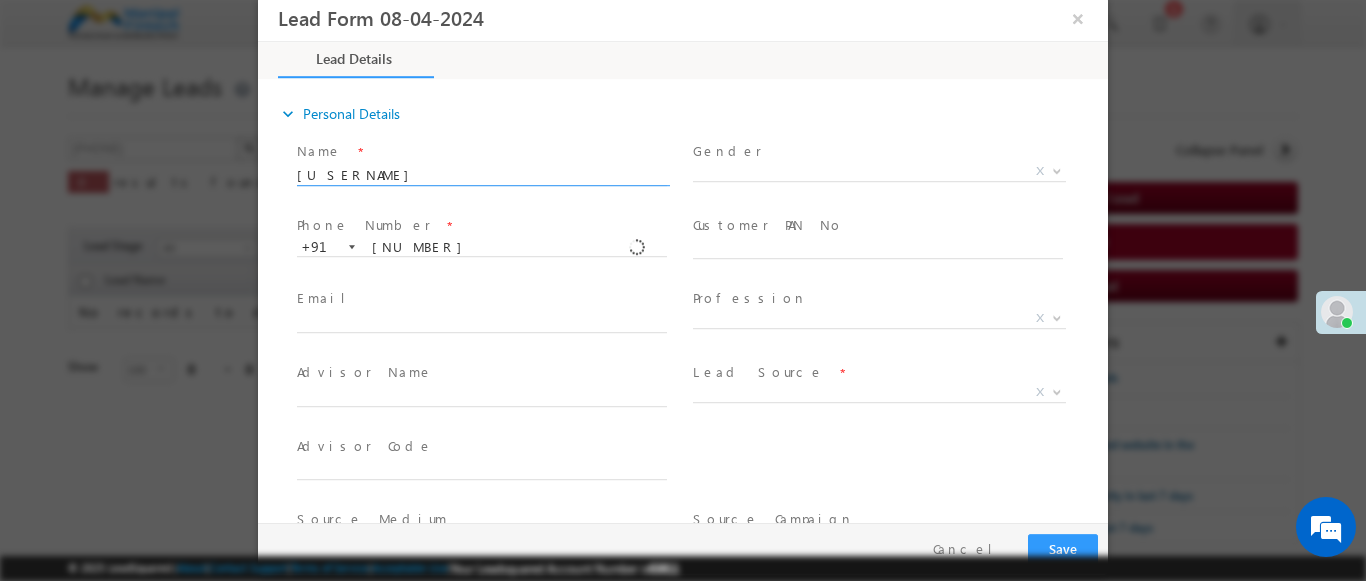type on "badal9626381864" 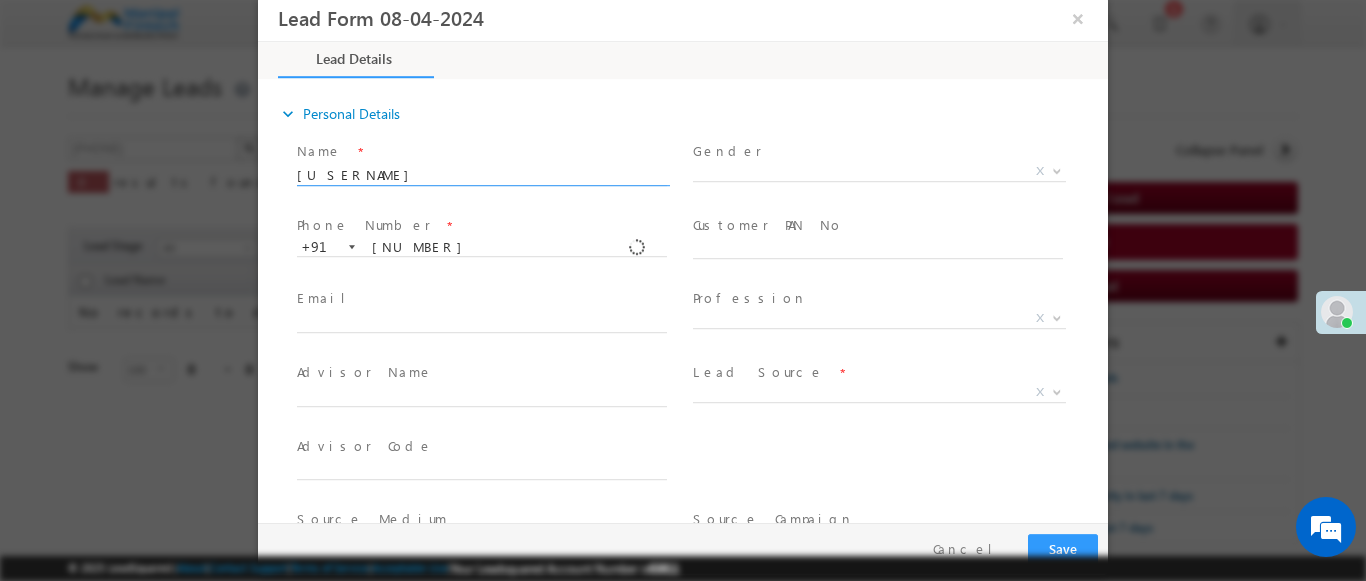 click at bounding box center [1057, 391] 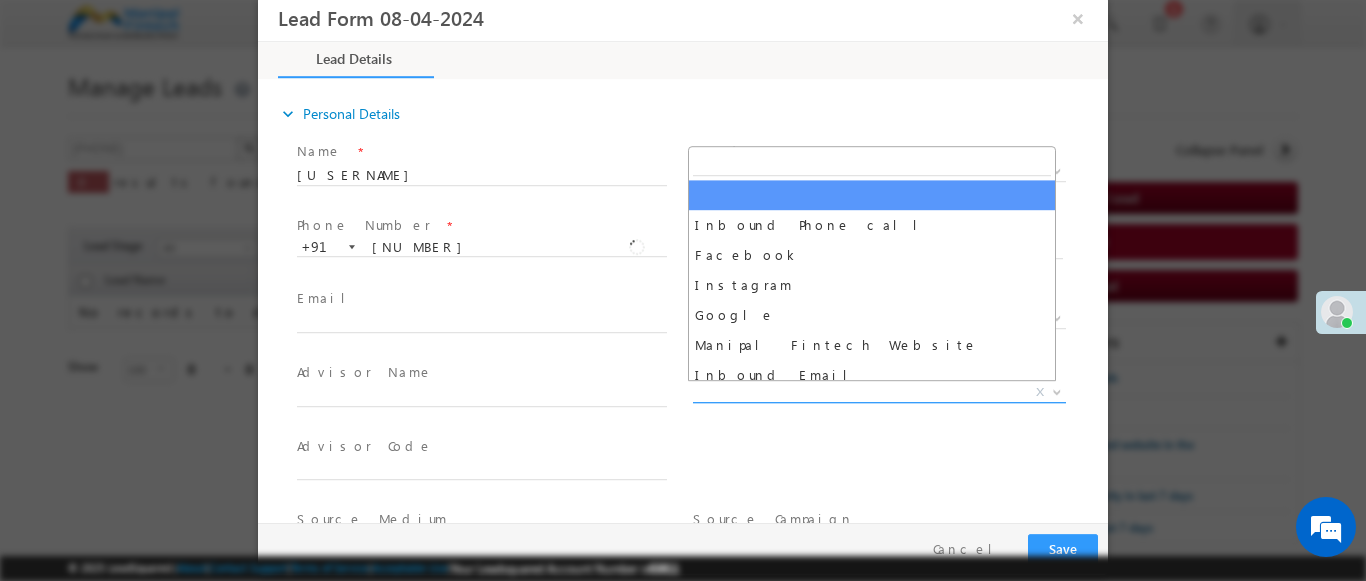 select on "Feedback" 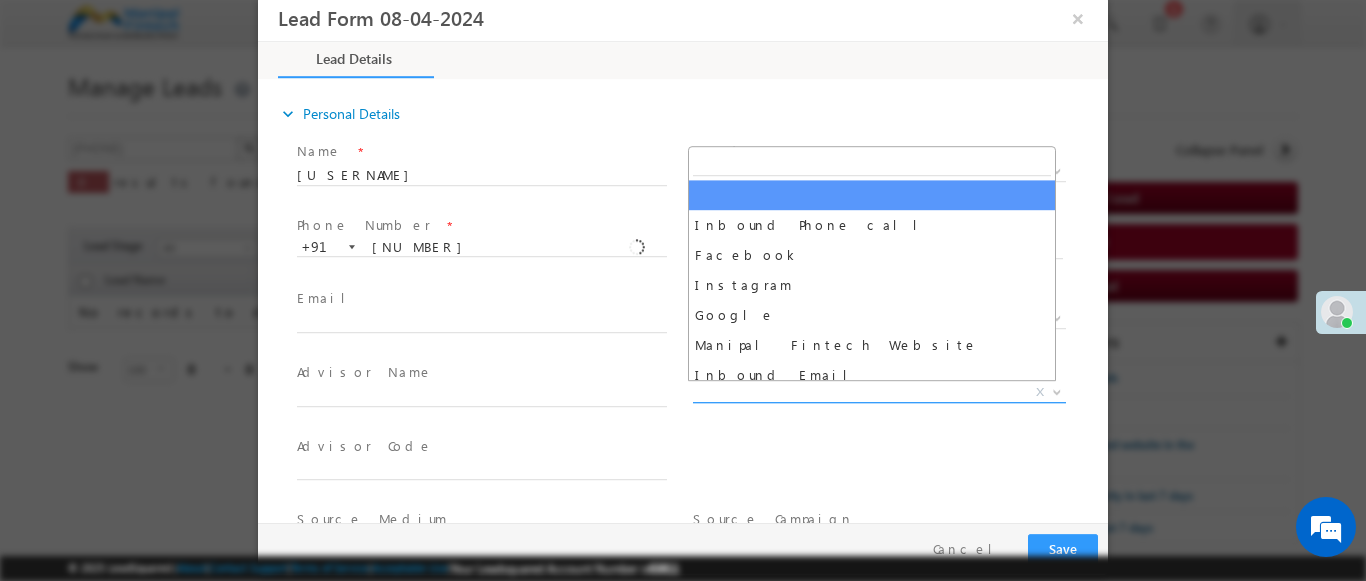 type on "badal[PHONE]- Feedback" 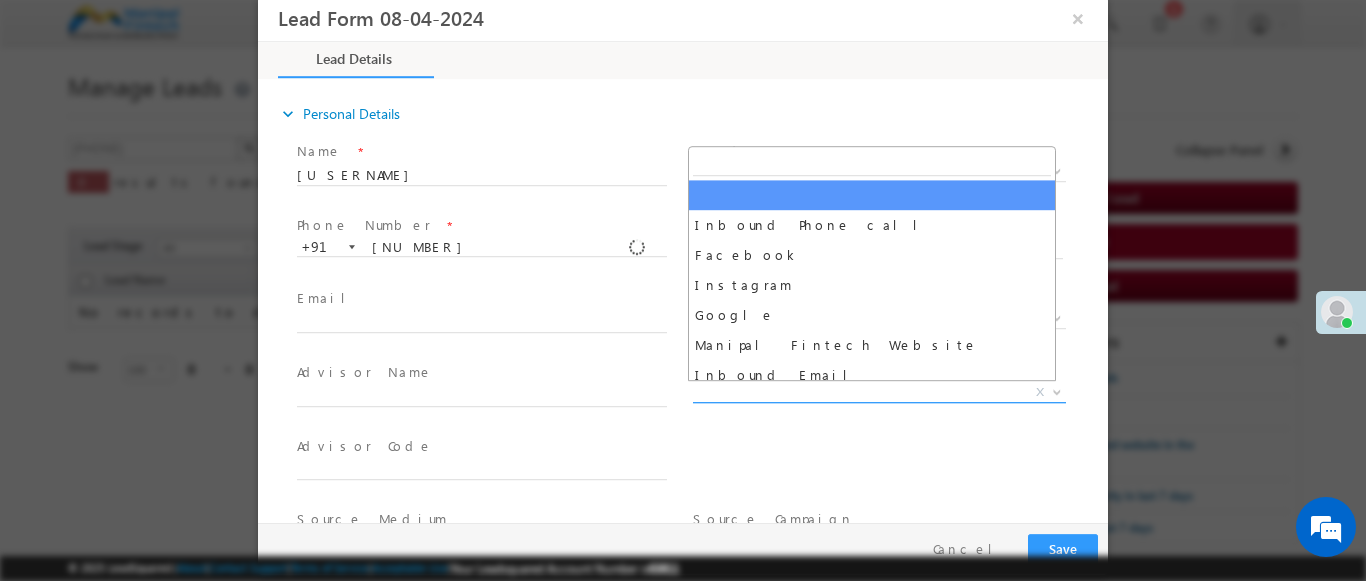 scroll, scrollTop: 0, scrollLeft: 0, axis: both 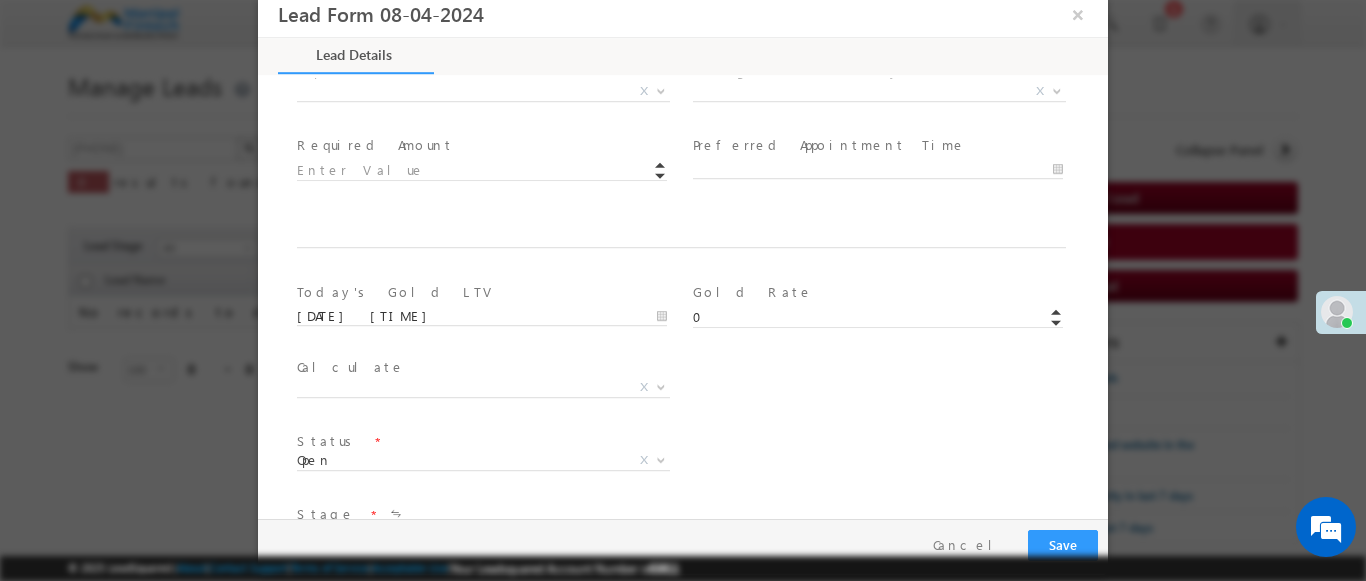 type on "600007" 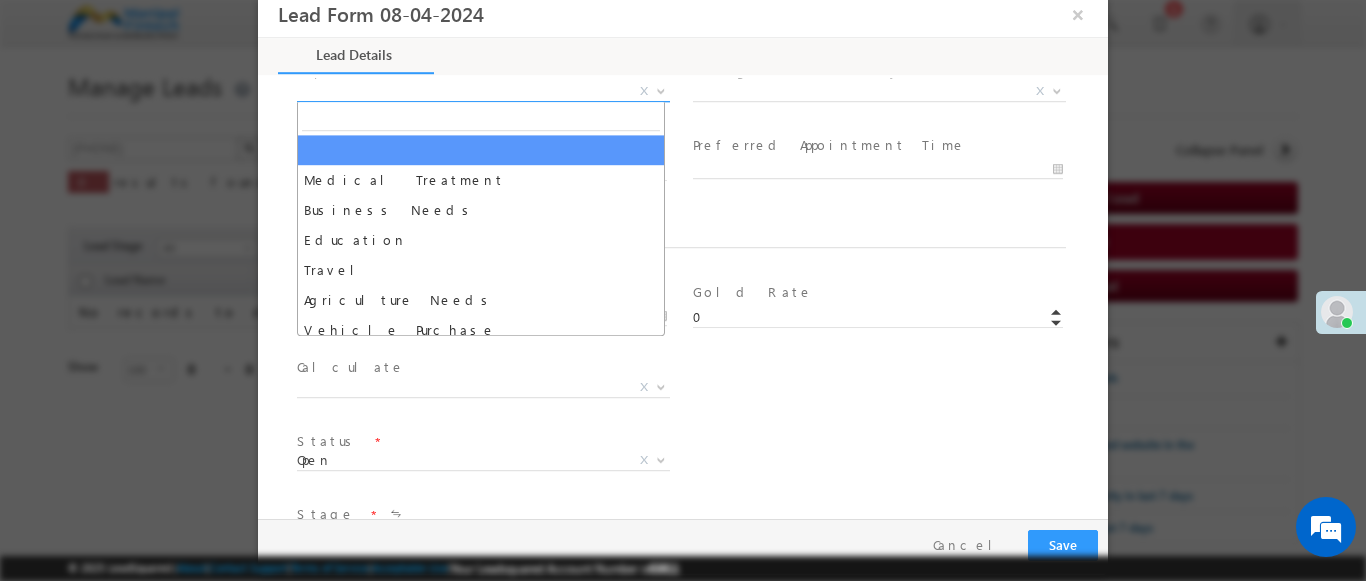select on "Medical Treatment" 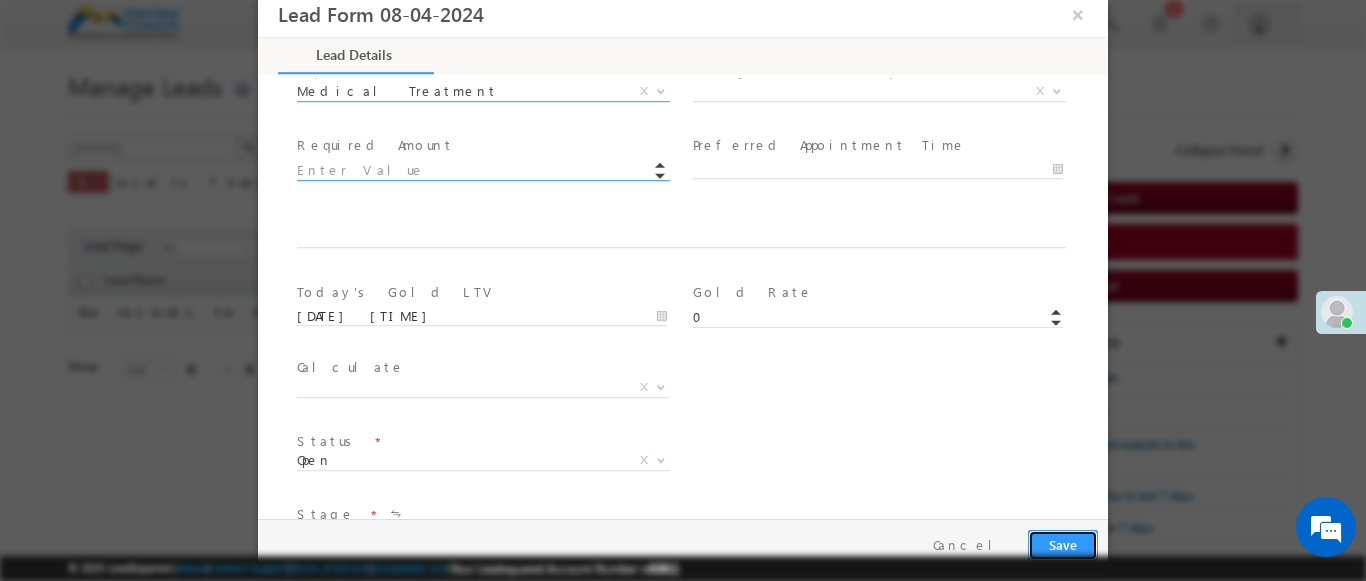 click on "Save" at bounding box center [1063, 545] 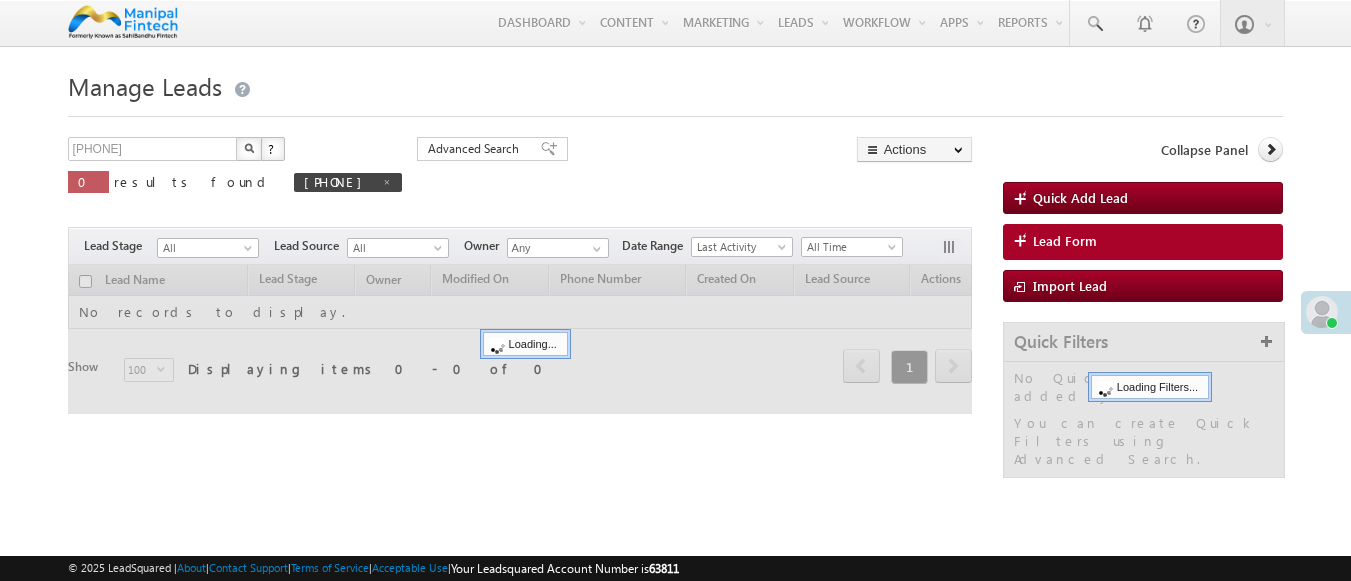 scroll, scrollTop: 0, scrollLeft: 0, axis: both 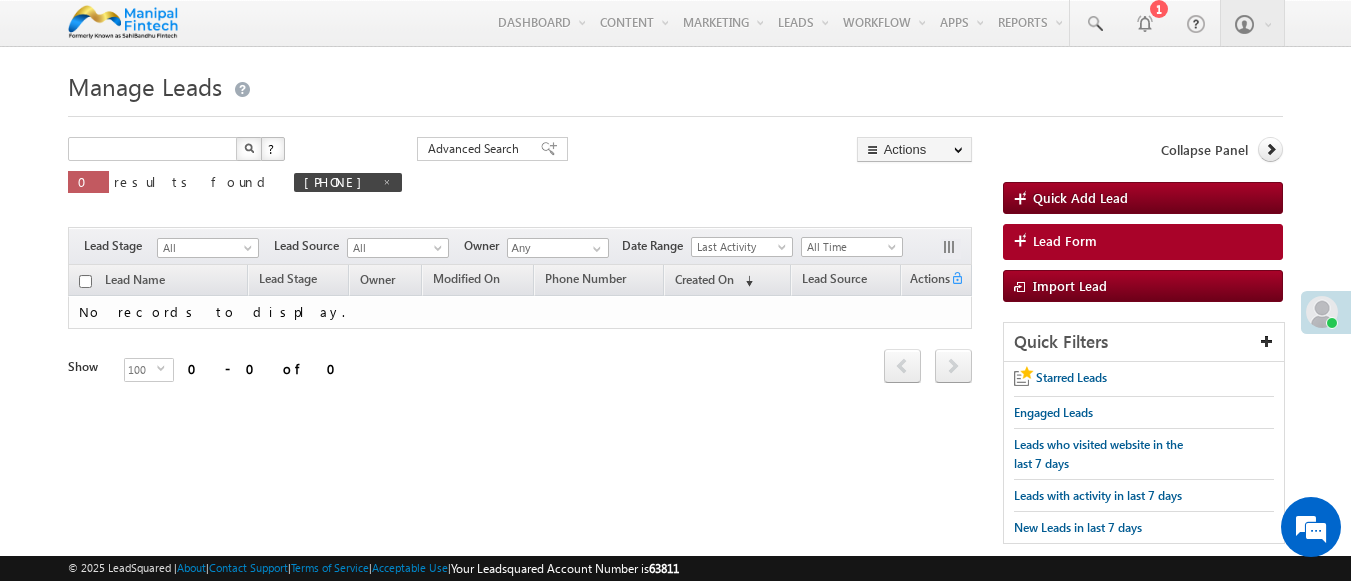 type on "Search Leads" 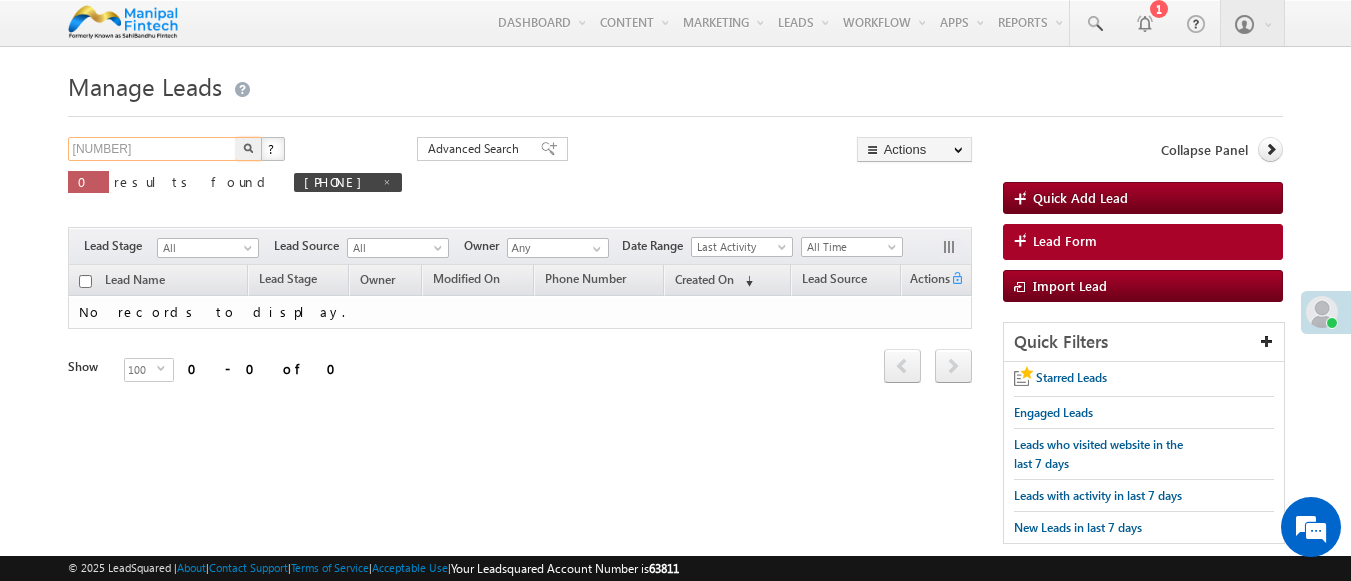 type on "[NUMBER]" 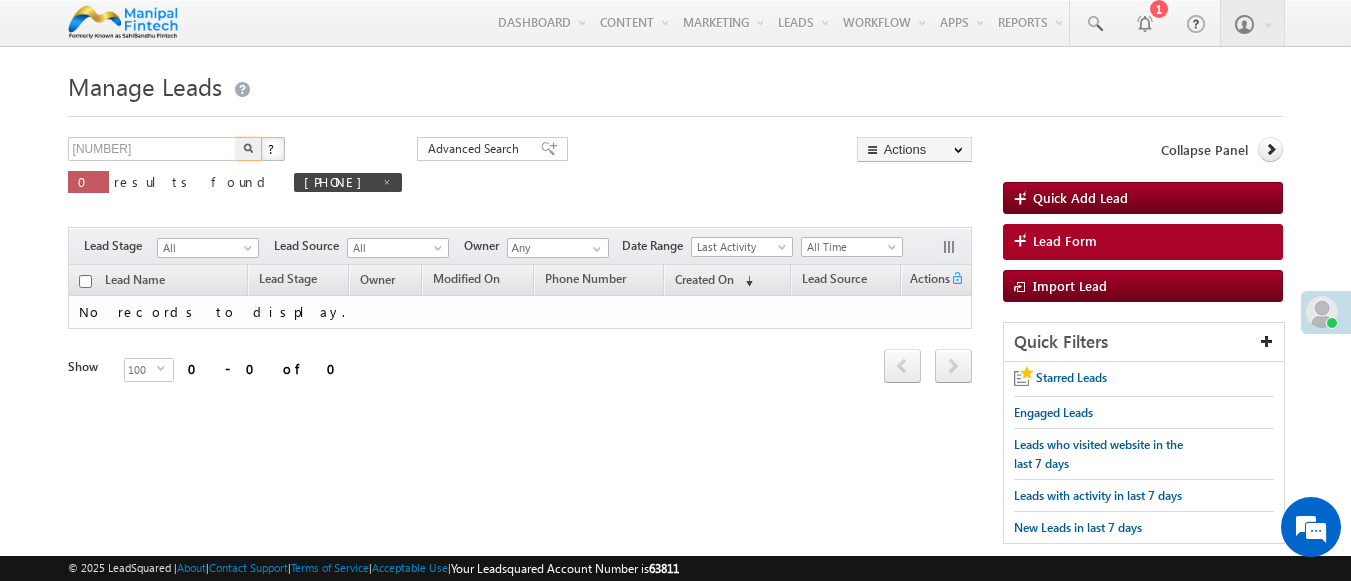 click at bounding box center [248, 148] 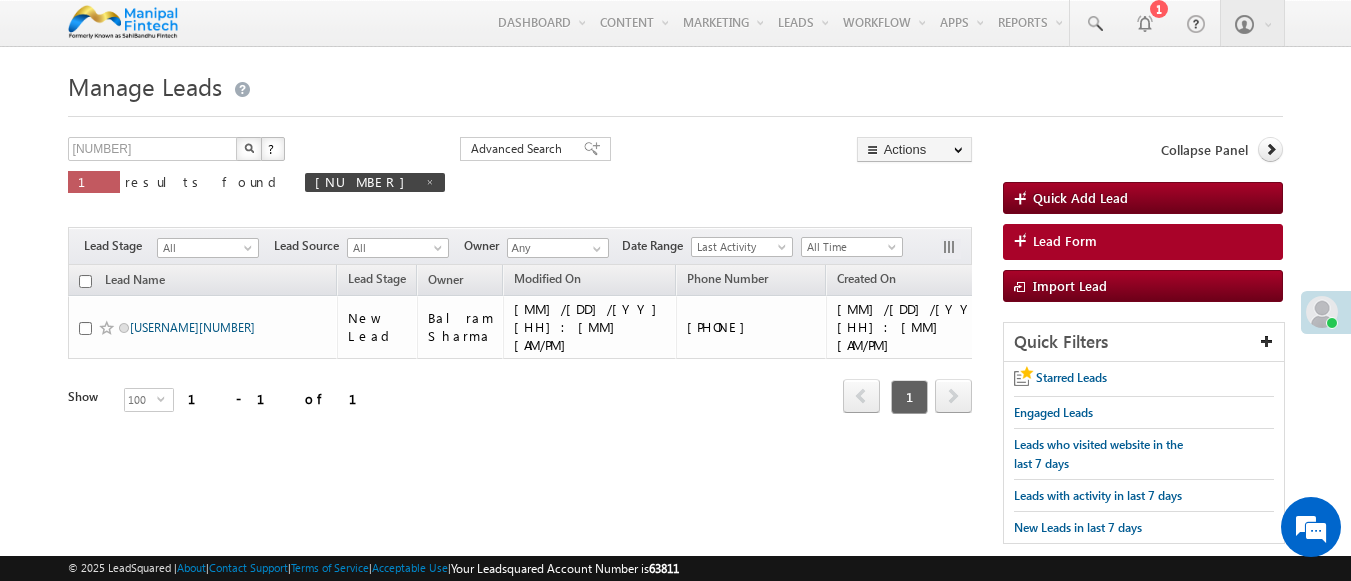 click on "[NAME][PHONE]" at bounding box center (192, 327) 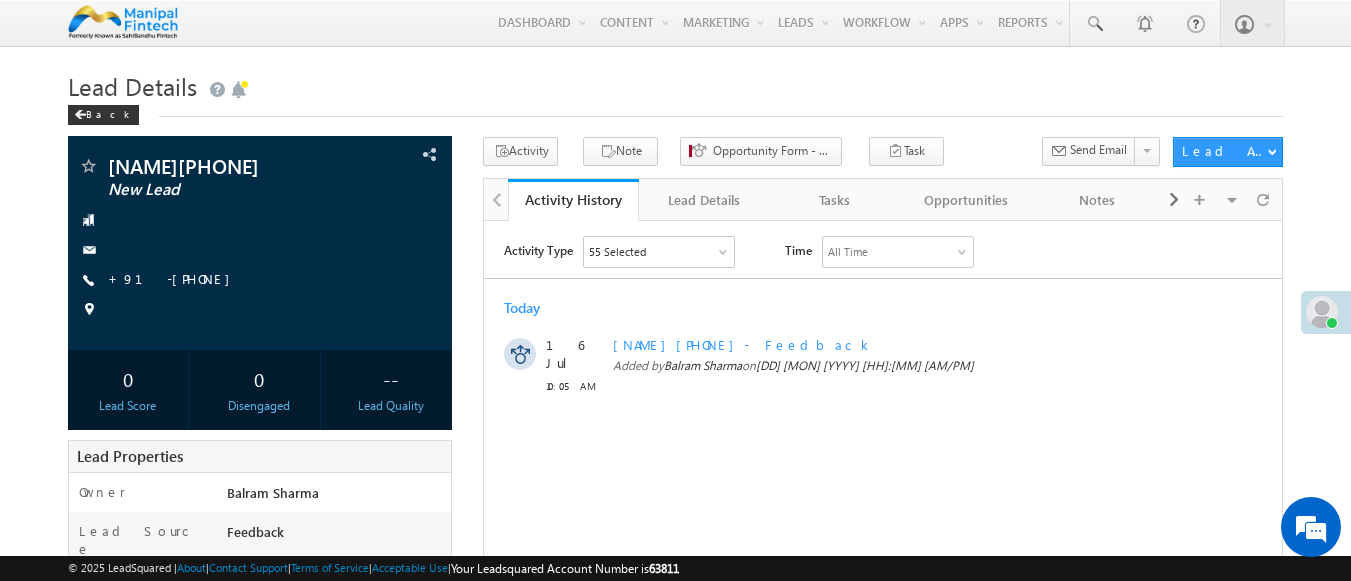 scroll, scrollTop: 0, scrollLeft: 0, axis: both 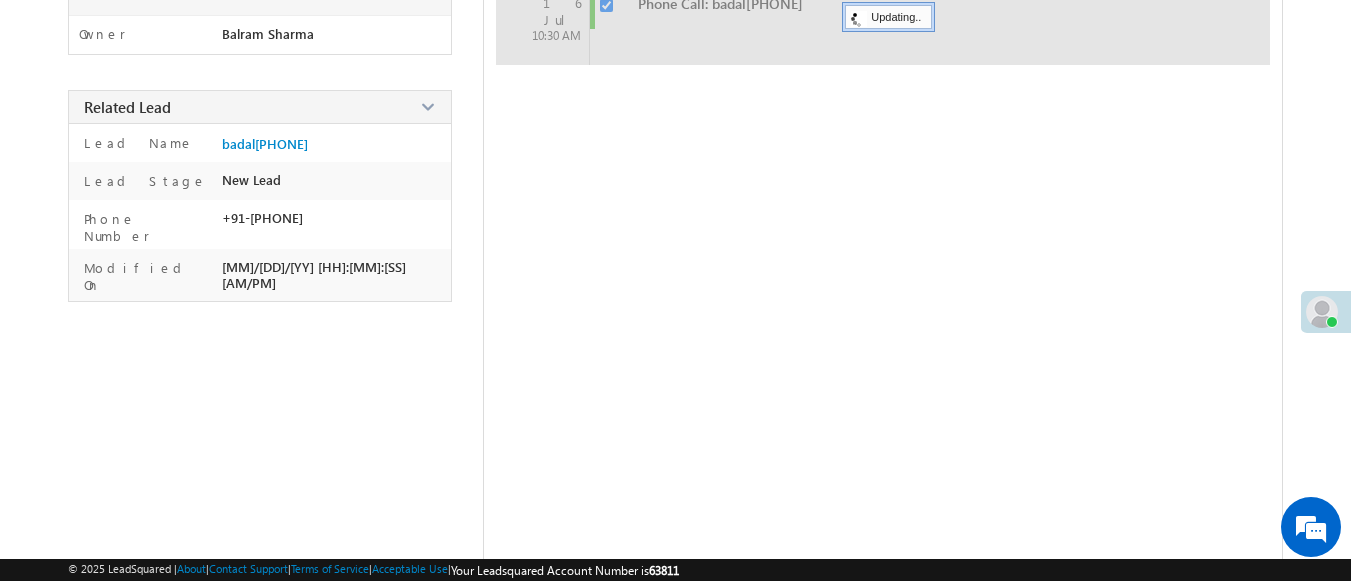 checkbox on "false" 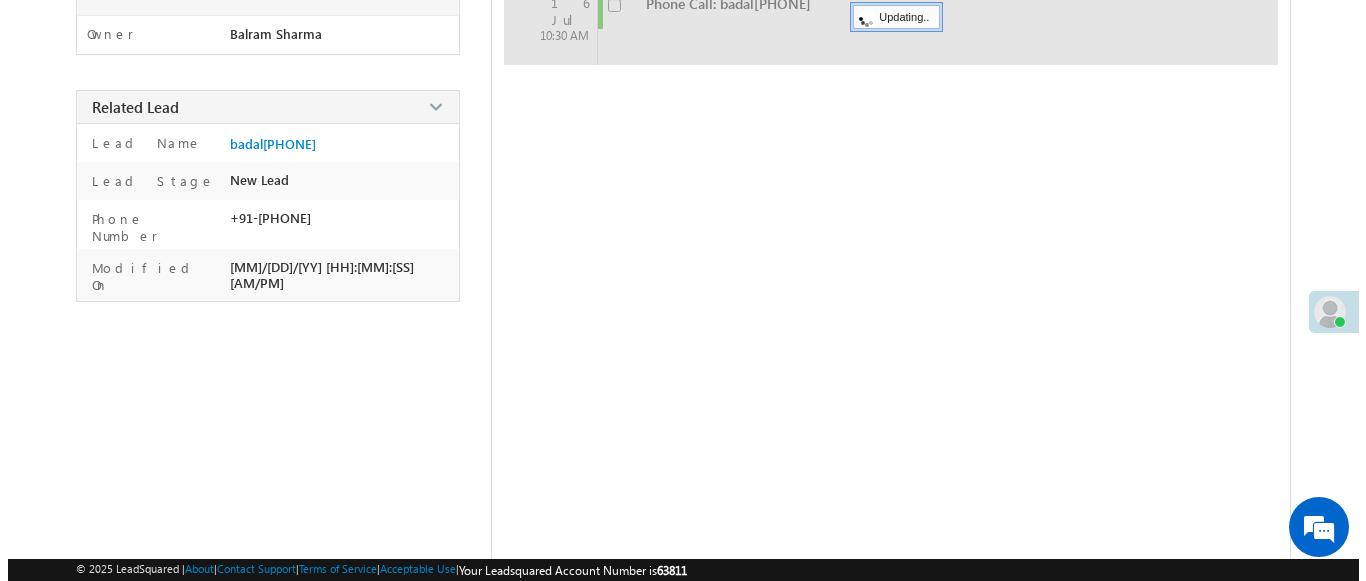 scroll, scrollTop: 356, scrollLeft: 0, axis: vertical 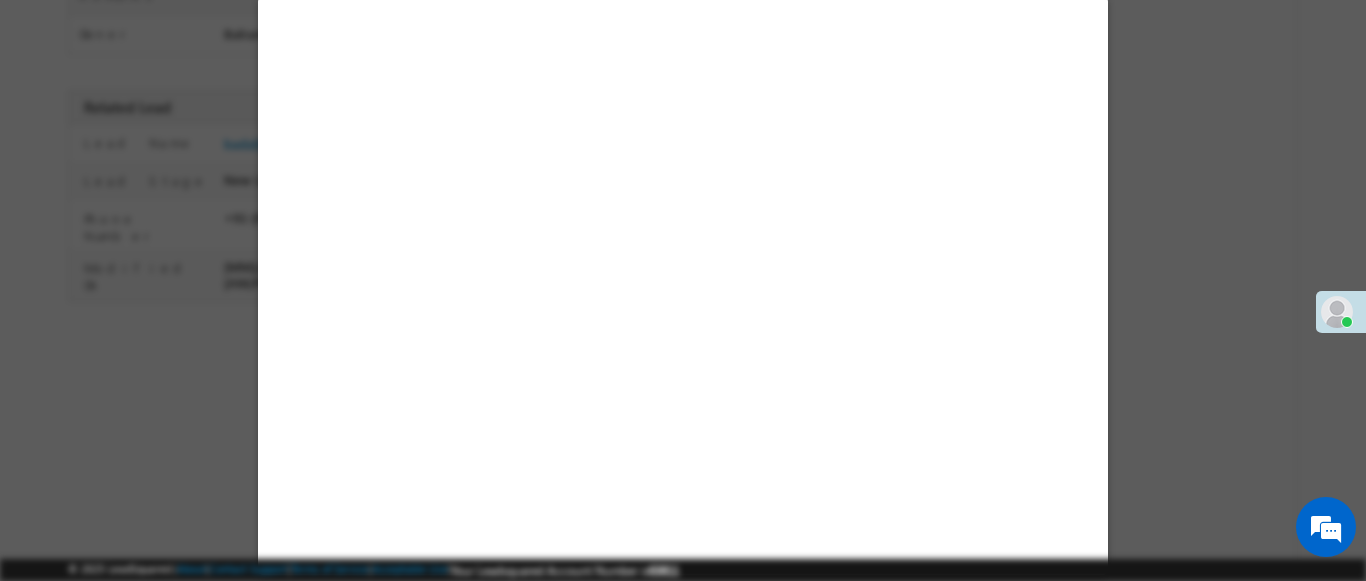 select on "Feedback" 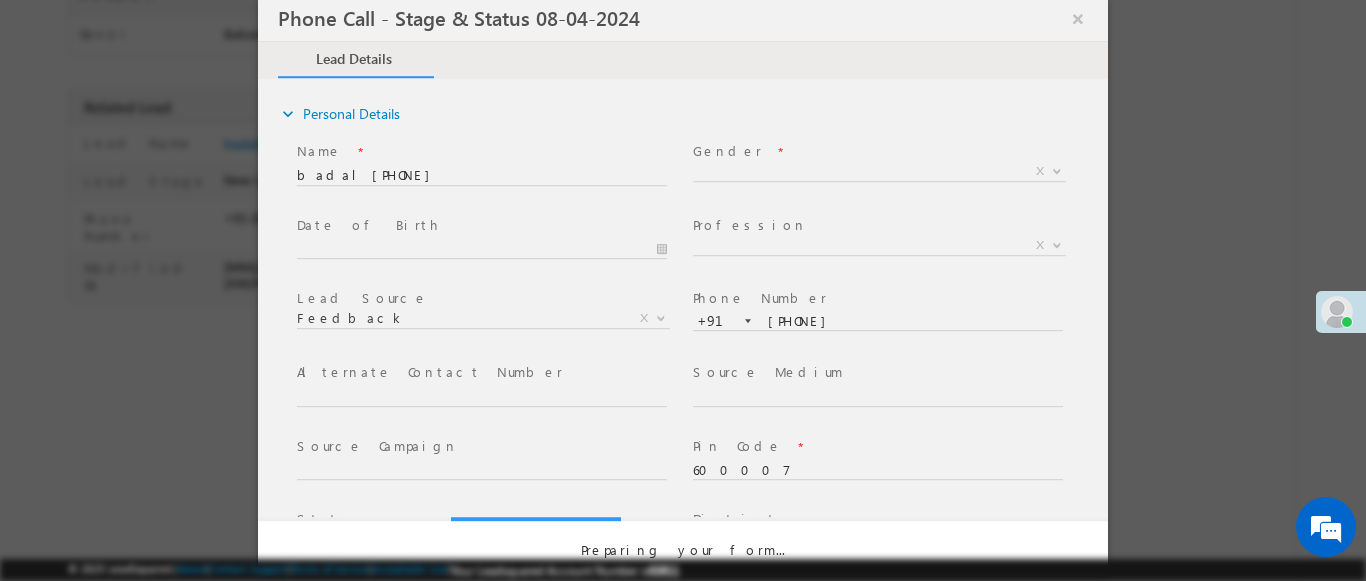 select on "Open" 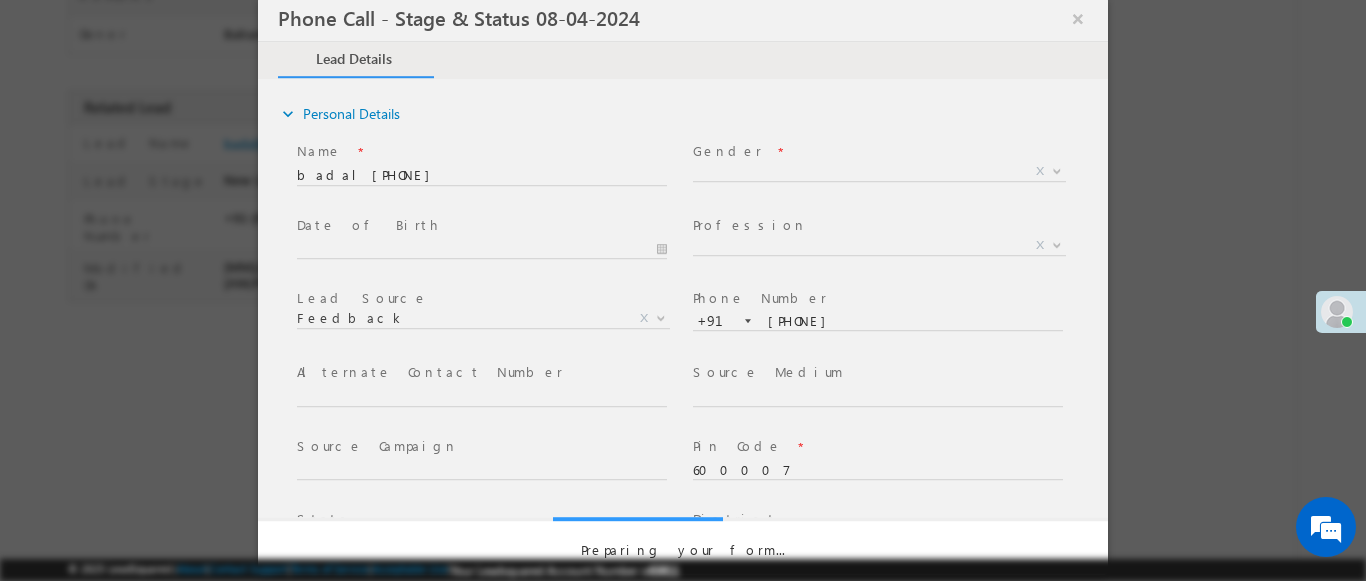 scroll, scrollTop: 0, scrollLeft: 0, axis: both 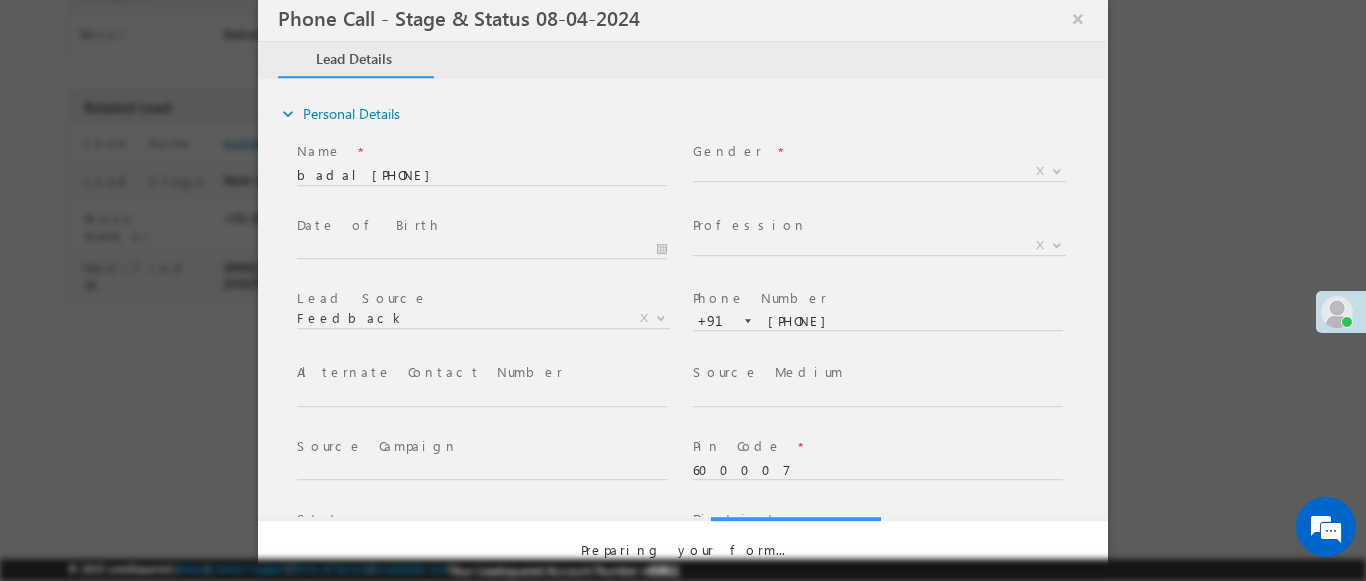 select on "Fresh Lead" 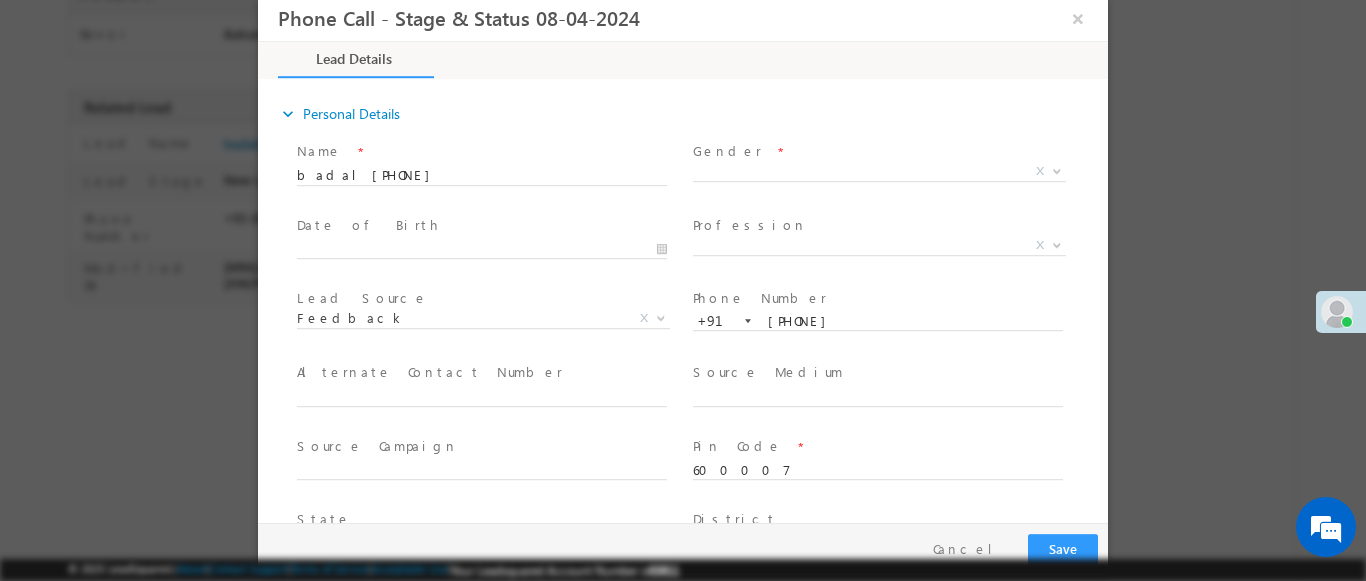type on "07/16/25 10:06 AM" 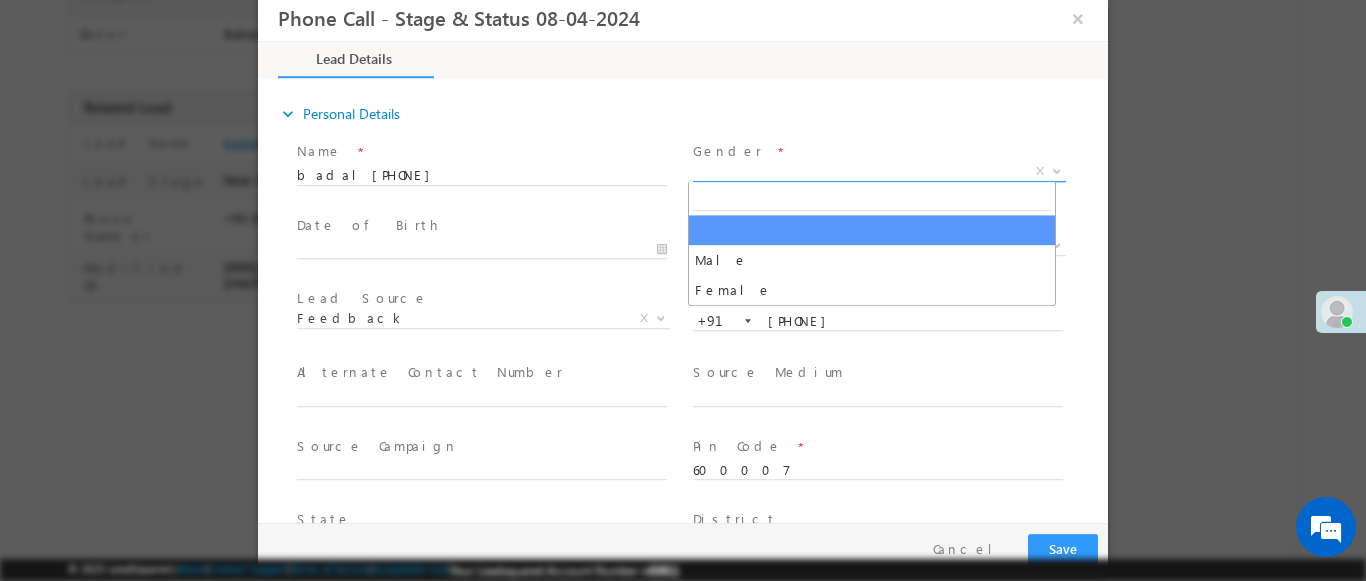 select on "Male" 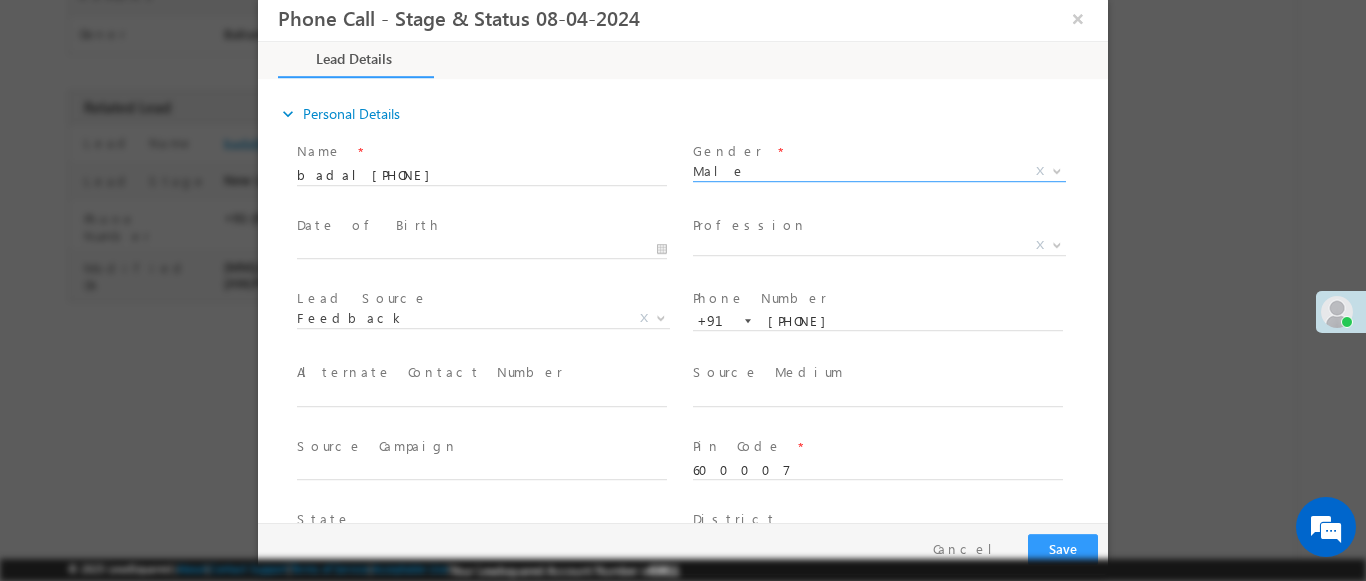 scroll, scrollTop: 665, scrollLeft: 0, axis: vertical 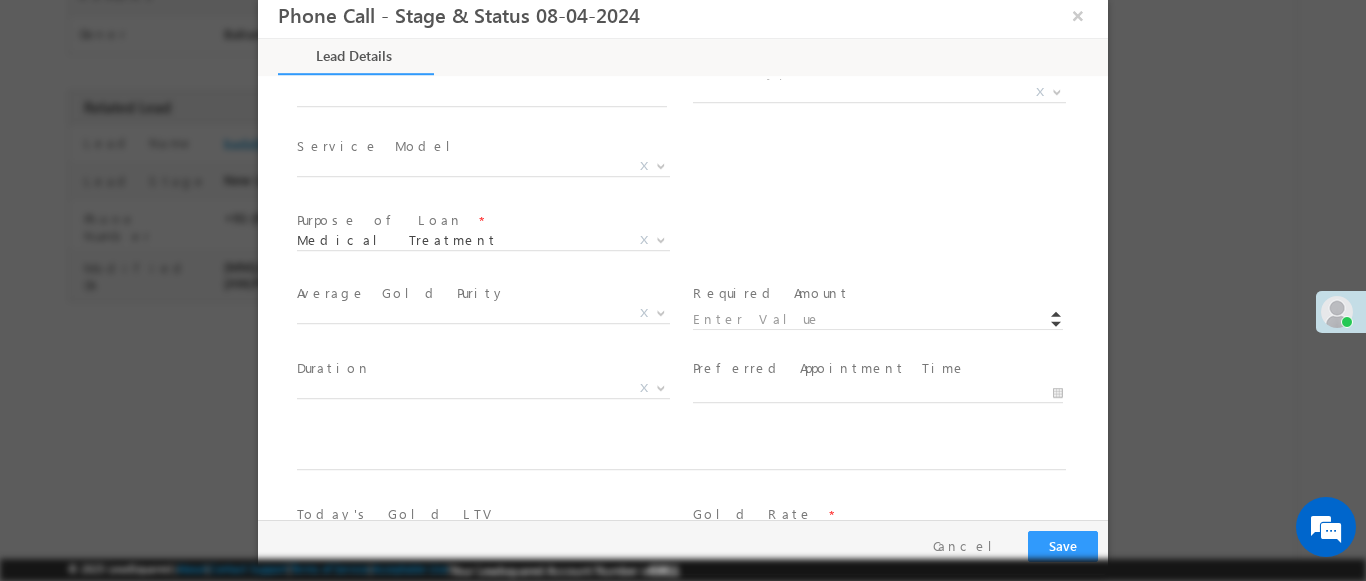 click at bounding box center (1057, 91) 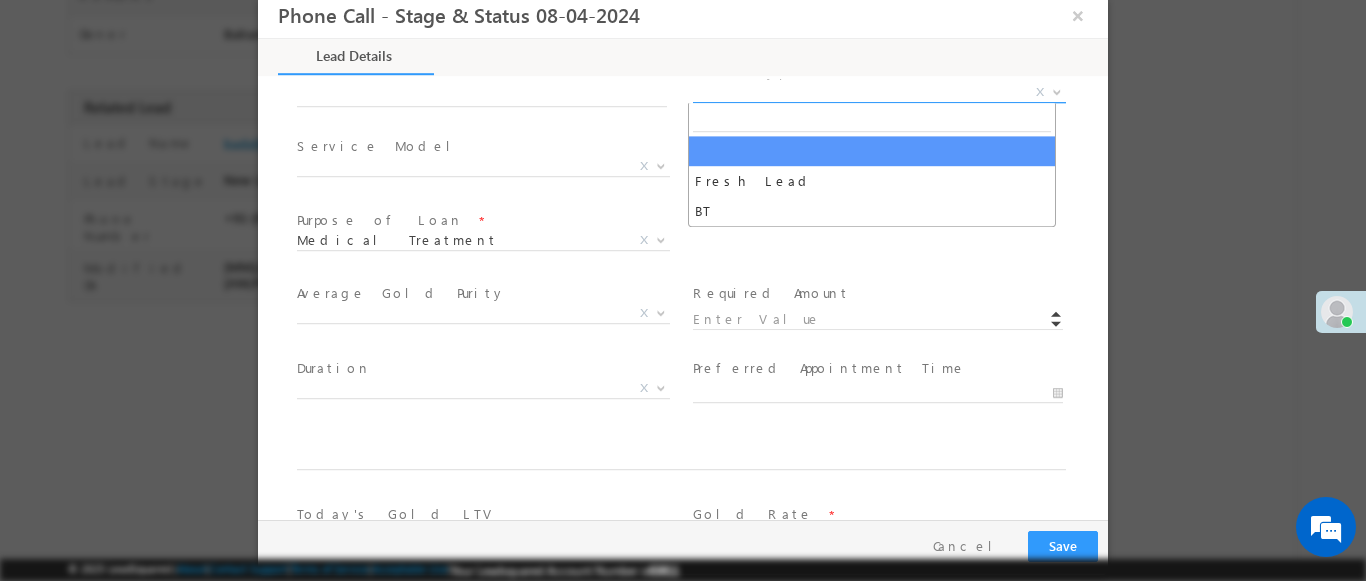 select on "Fresh Lead" 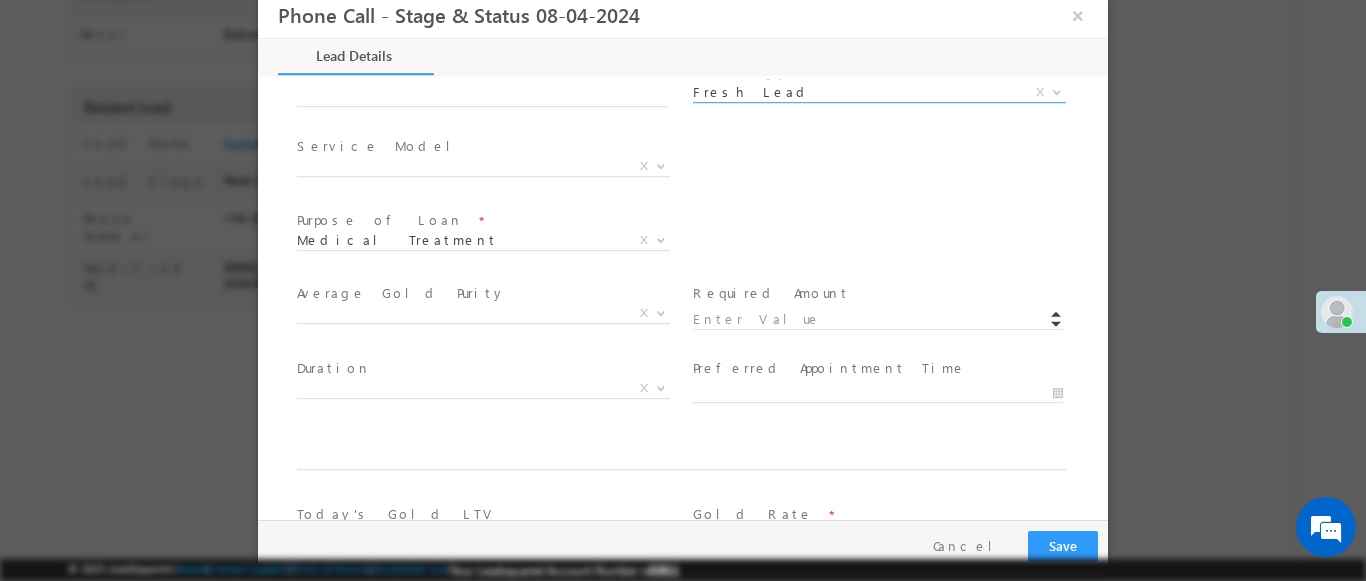 click at bounding box center (661, 165) 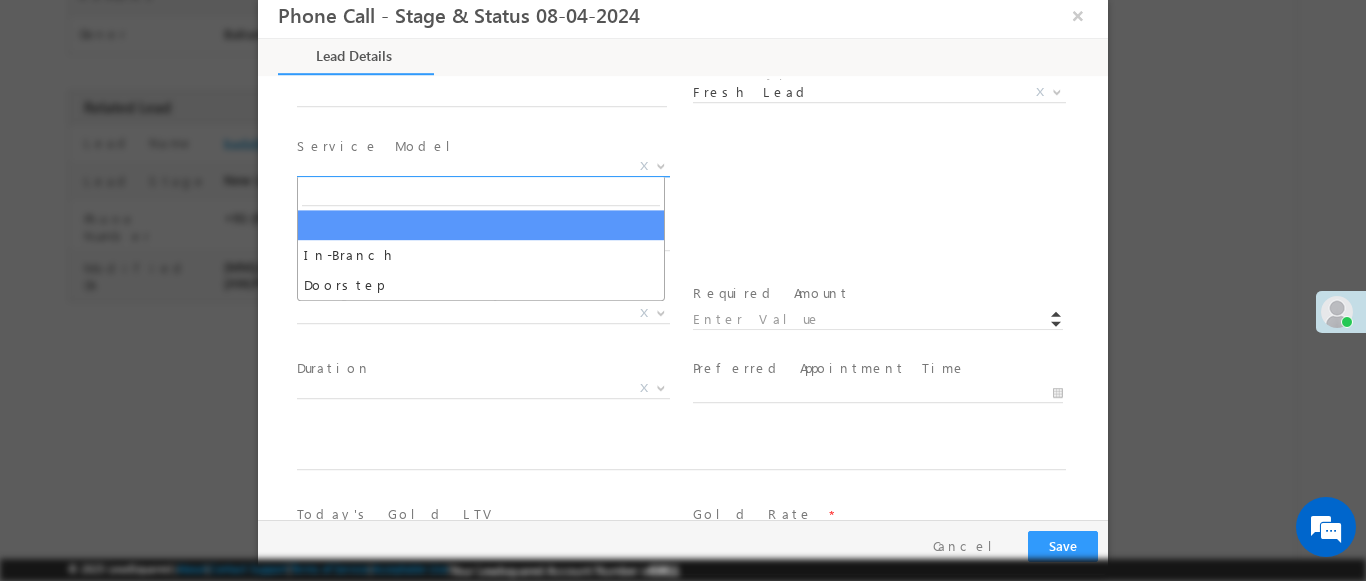 select on "In-Branch" 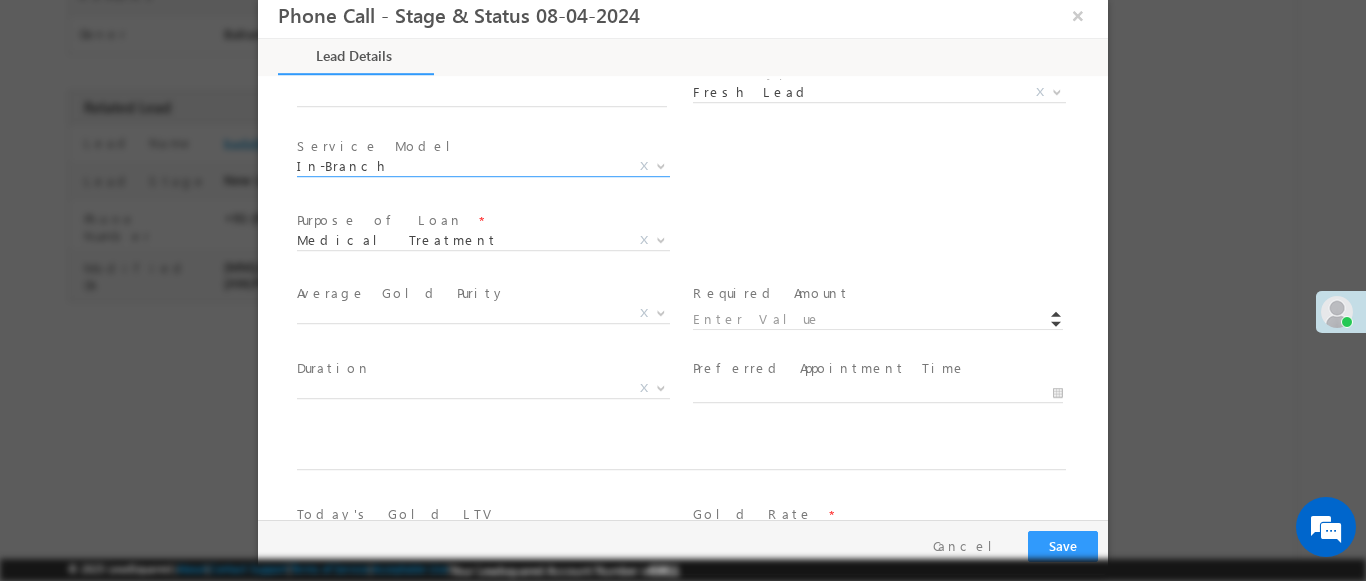 scroll, scrollTop: 1168, scrollLeft: 0, axis: vertical 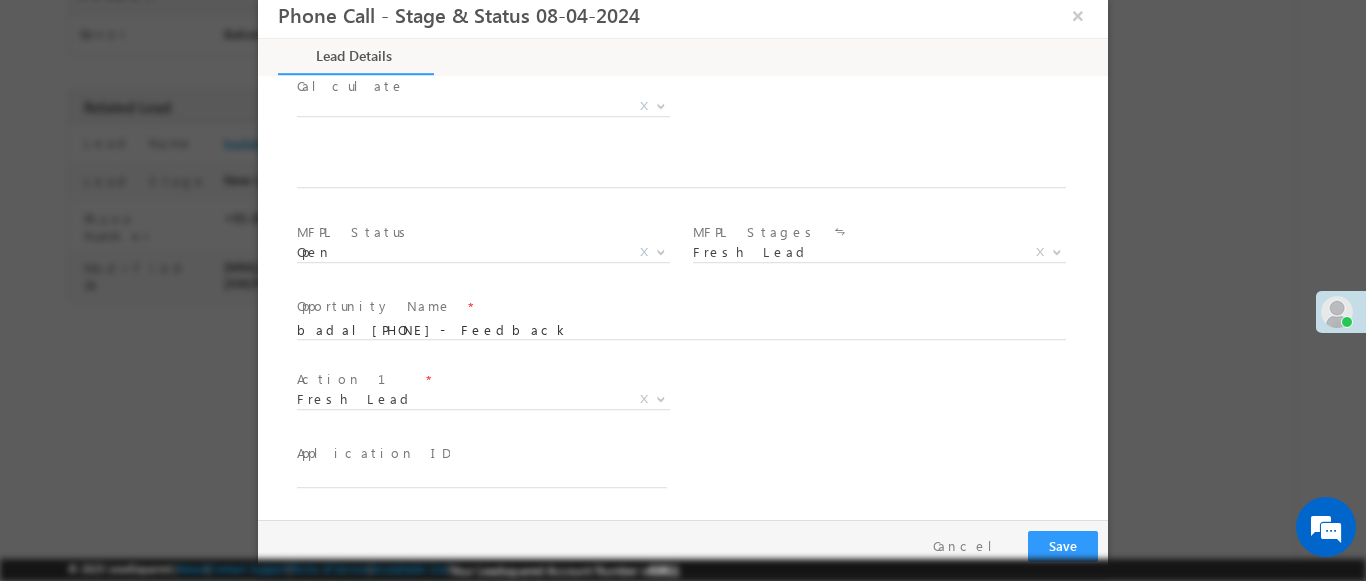 click at bounding box center [661, 398] 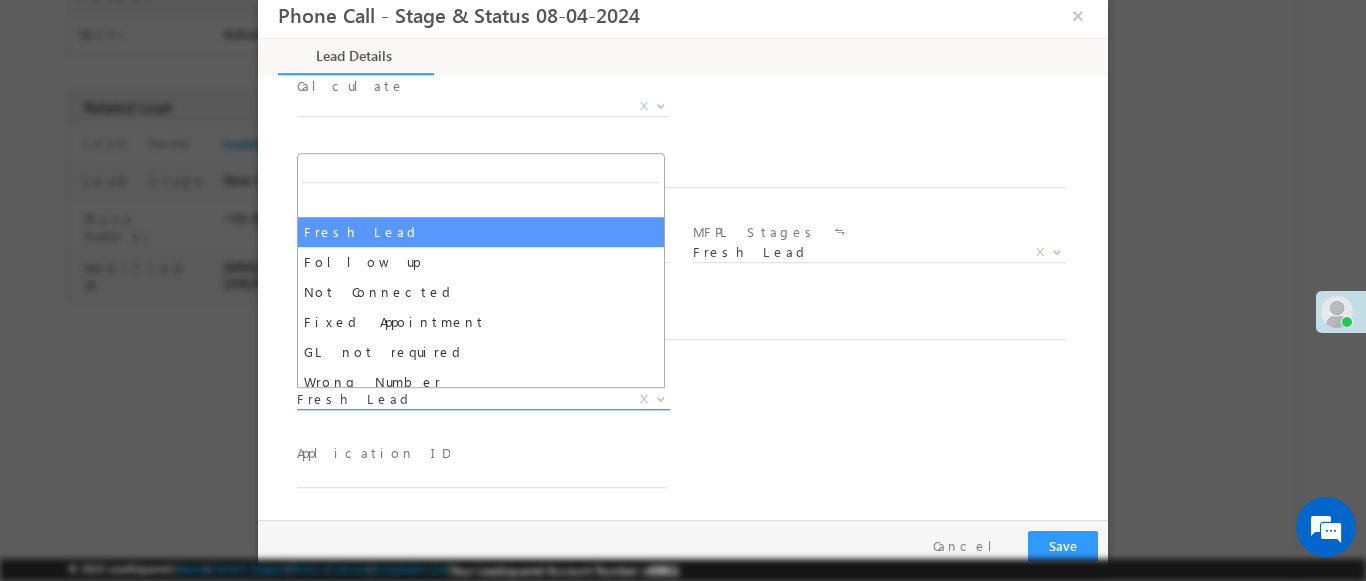 select on "Fixed Appointment" 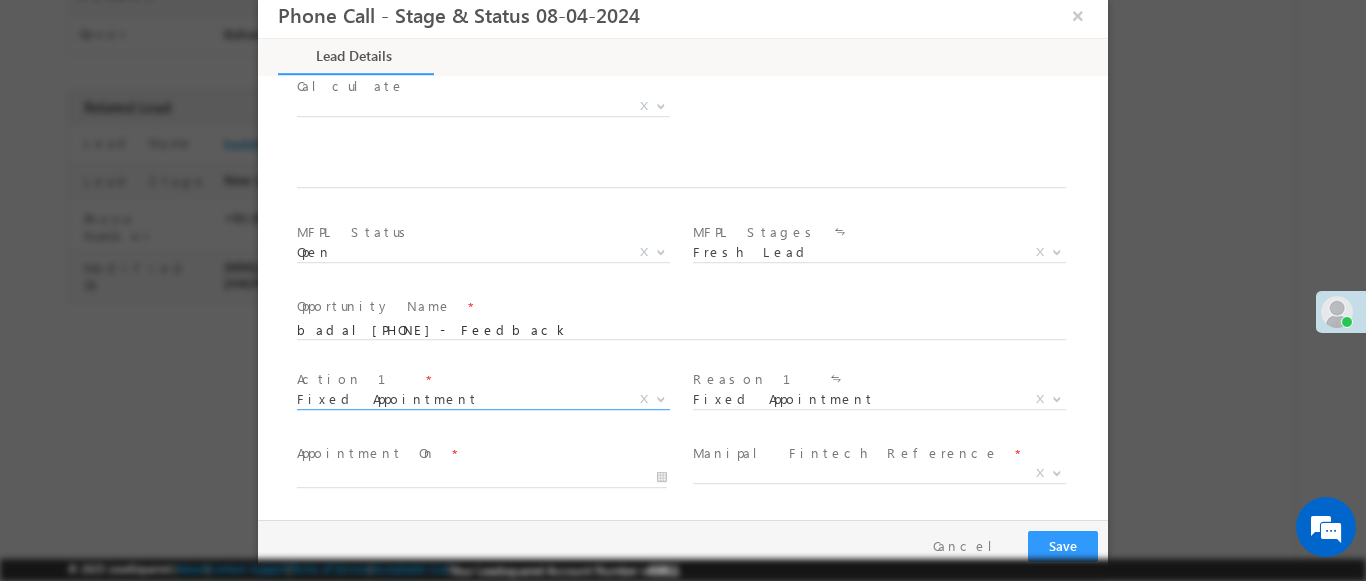 scroll, scrollTop: 3, scrollLeft: 0, axis: vertical 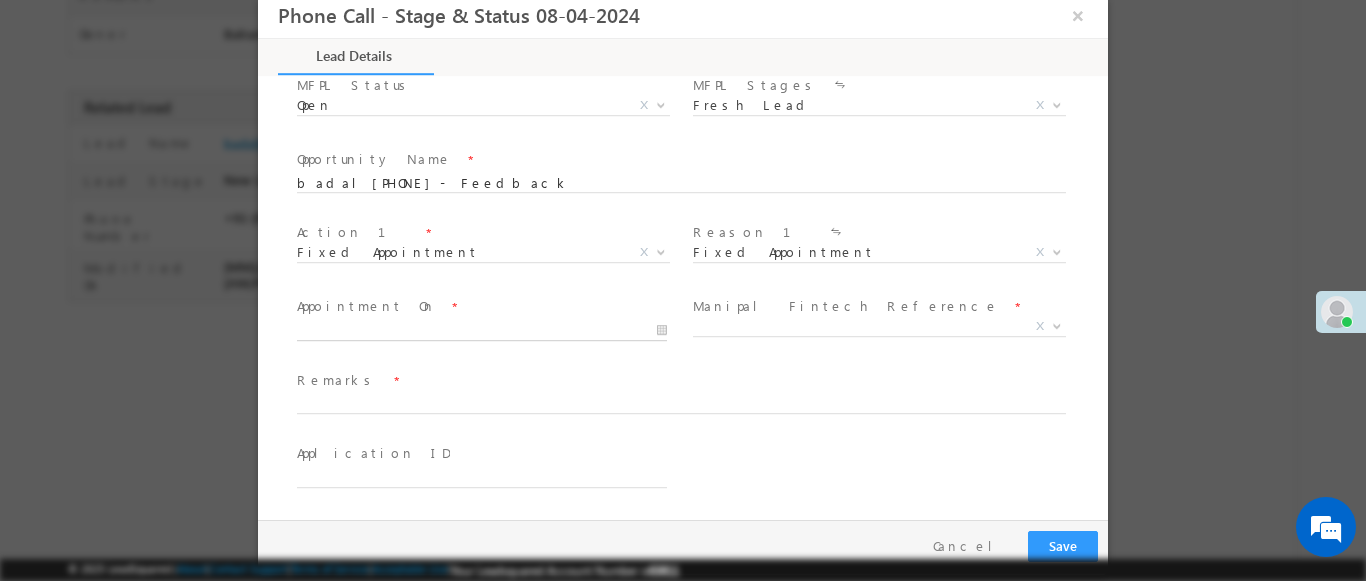 click at bounding box center [482, 331] 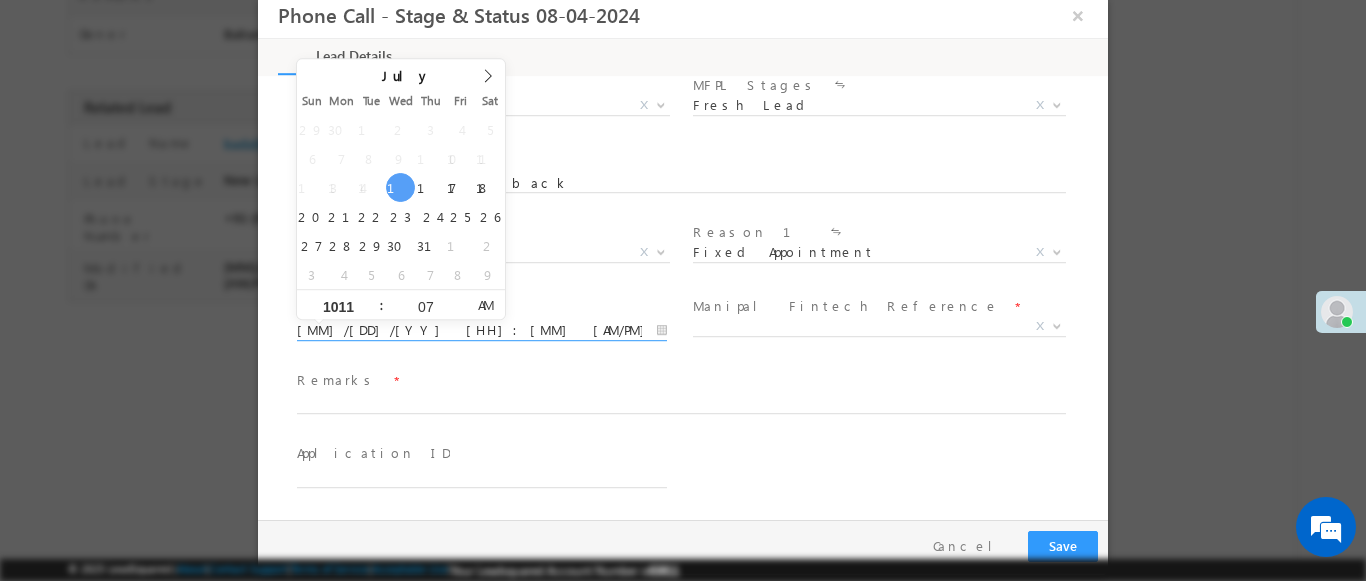 type on "1011" 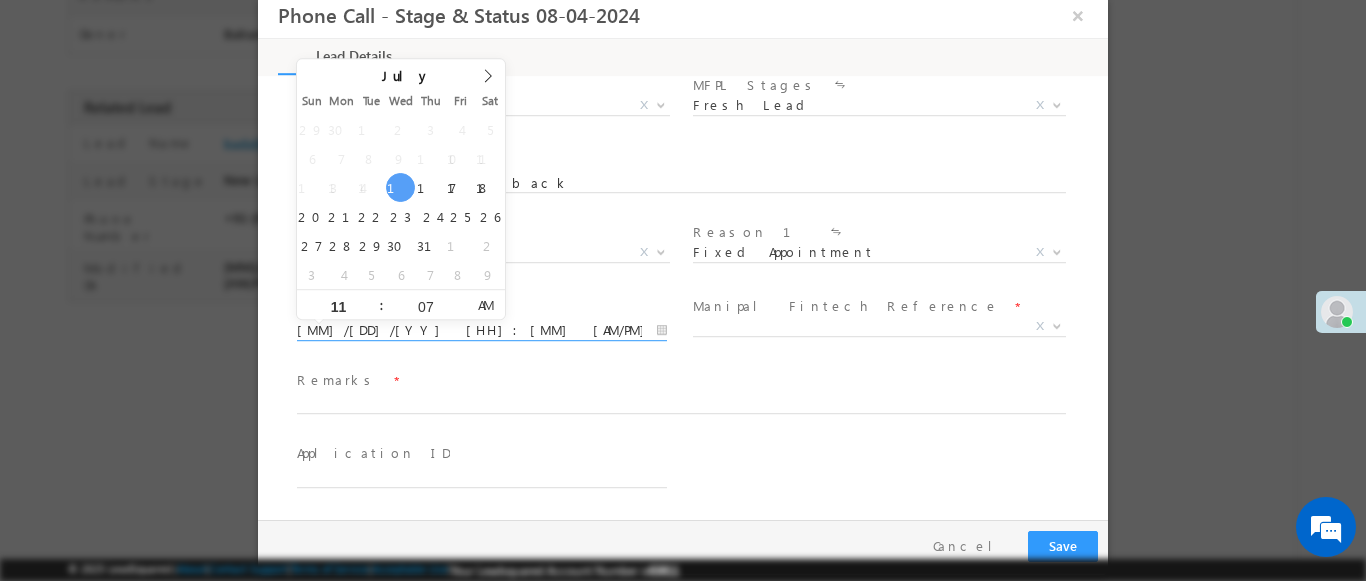 click at bounding box center [1057, 325] 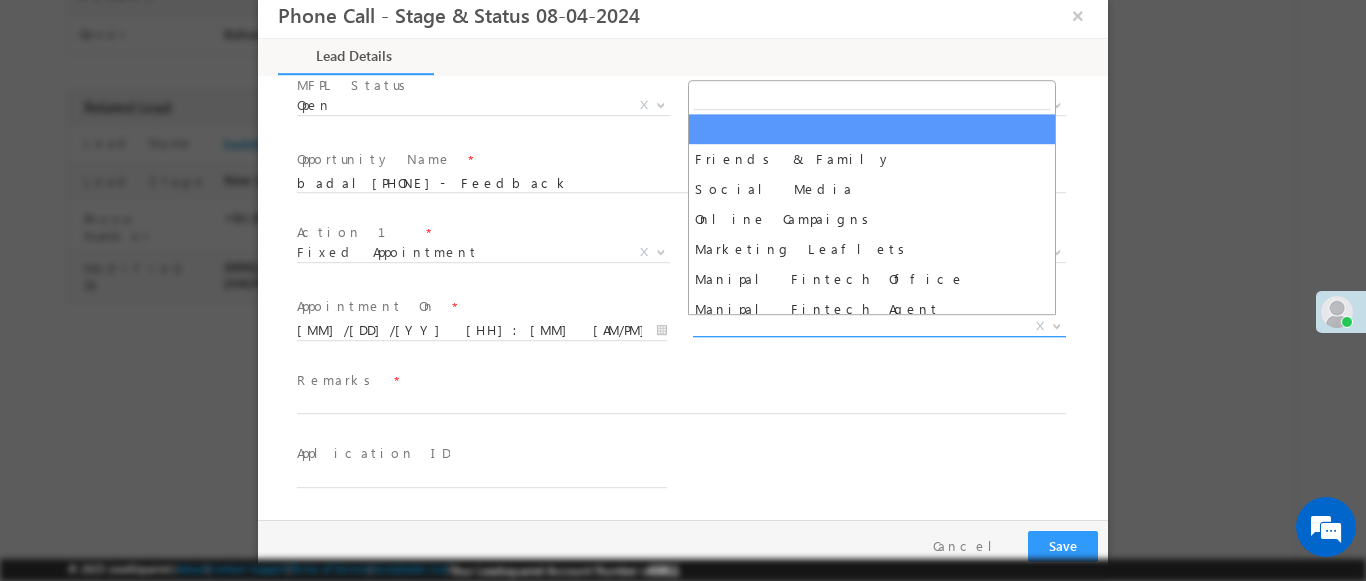 select on "Friends & Family" 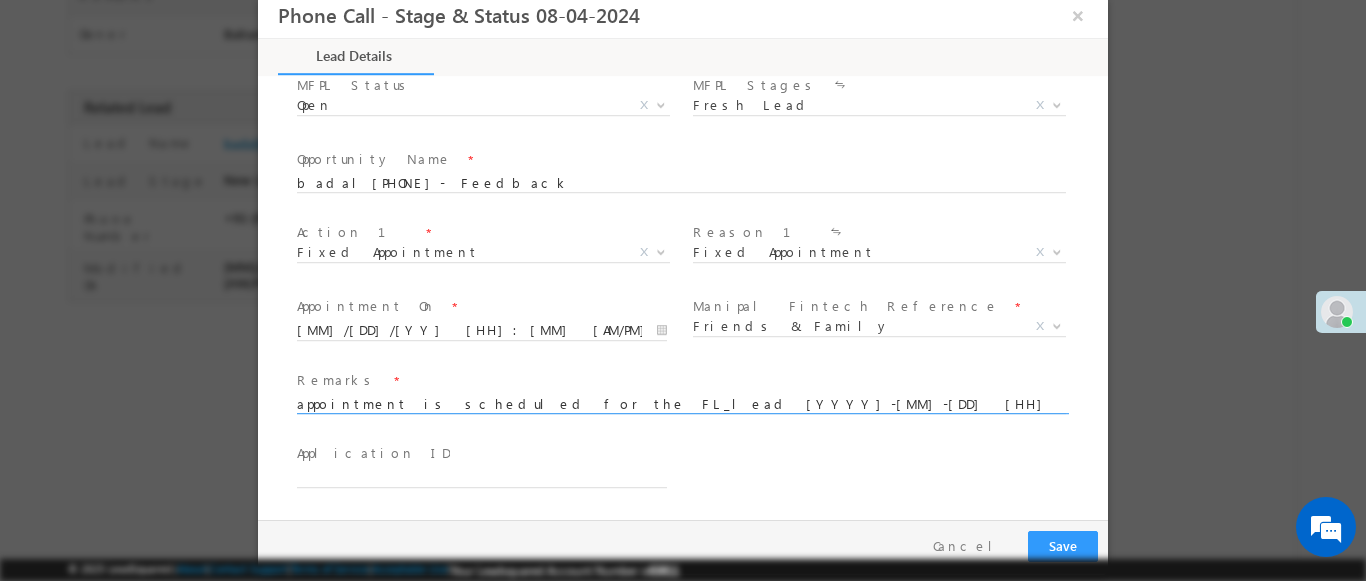 type on "appointment is scheduled for the FL_lead [YYYY]-[MM]-[DD] [HH]:[MM]:[SS]" 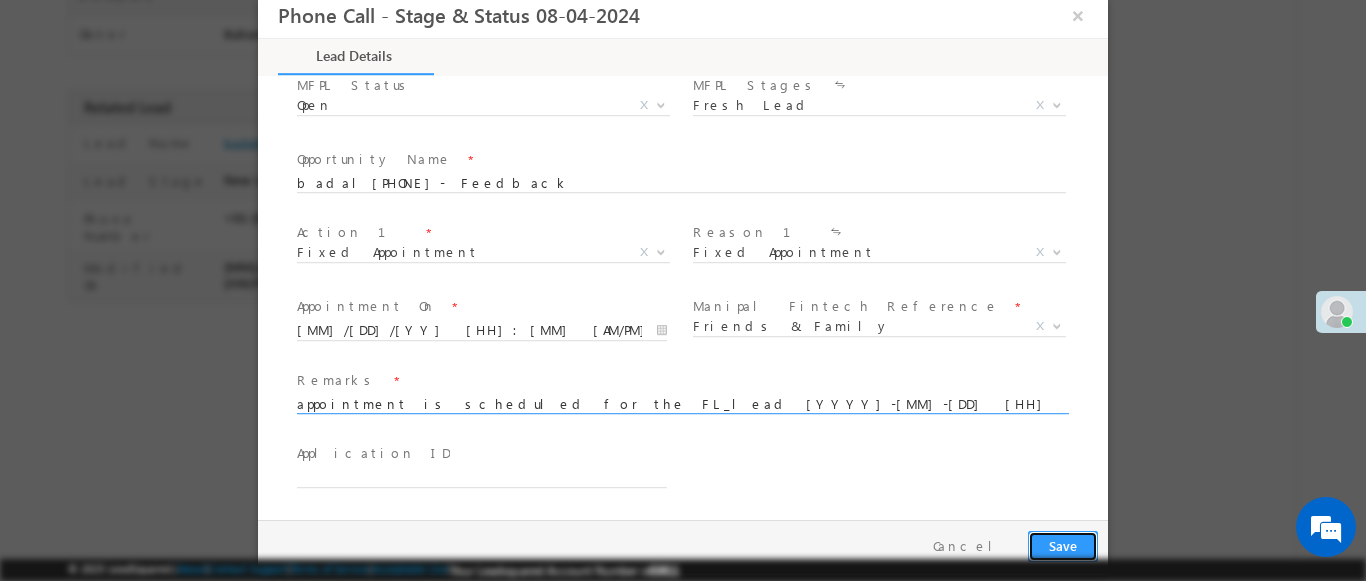click on "Save" at bounding box center [1063, 546] 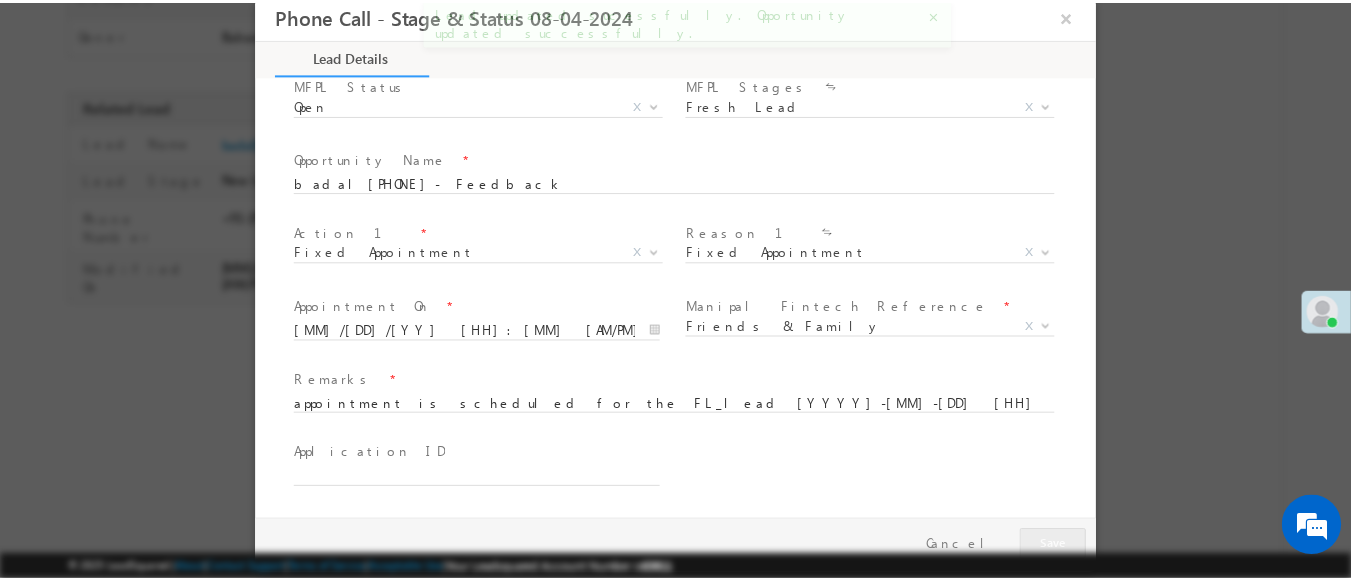 scroll, scrollTop: 409, scrollLeft: 0, axis: vertical 